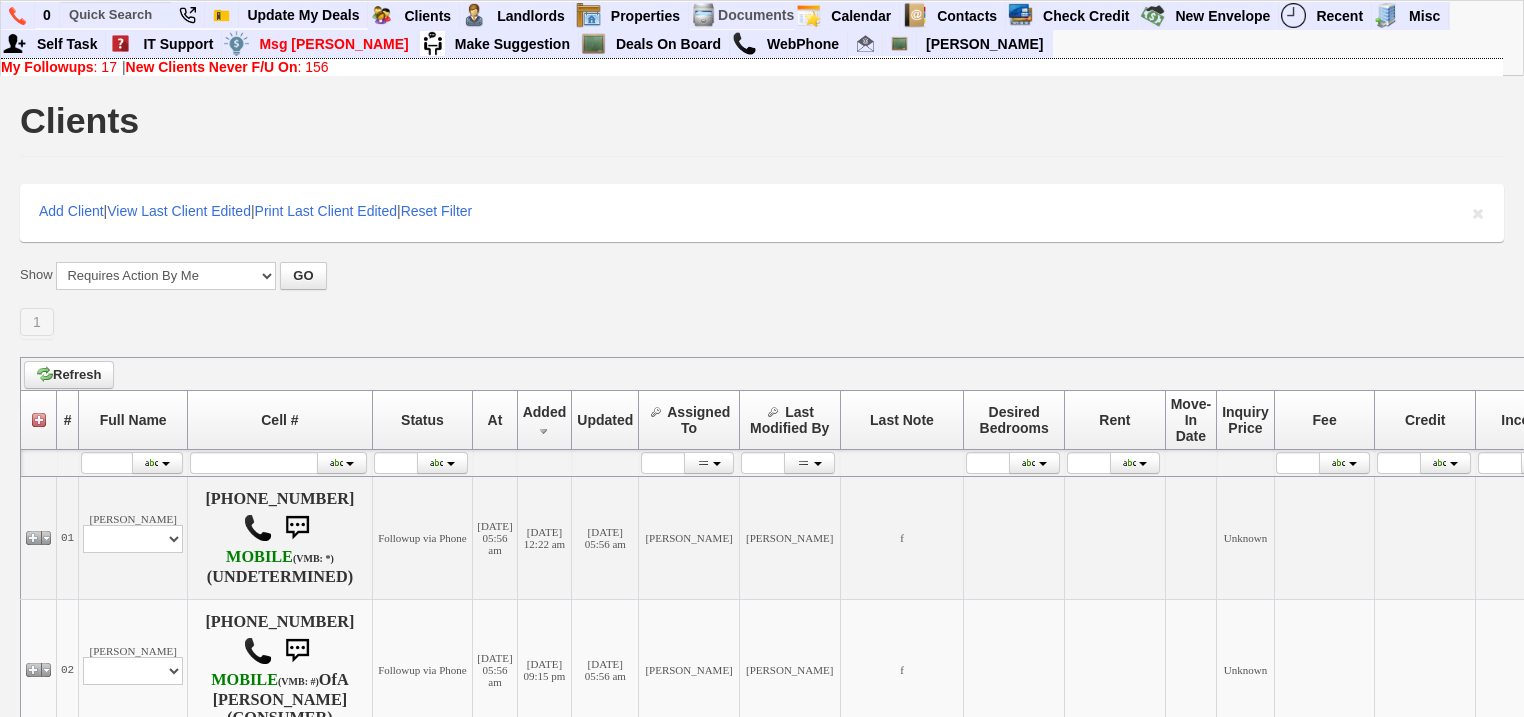 scroll, scrollTop: 0, scrollLeft: 0, axis: both 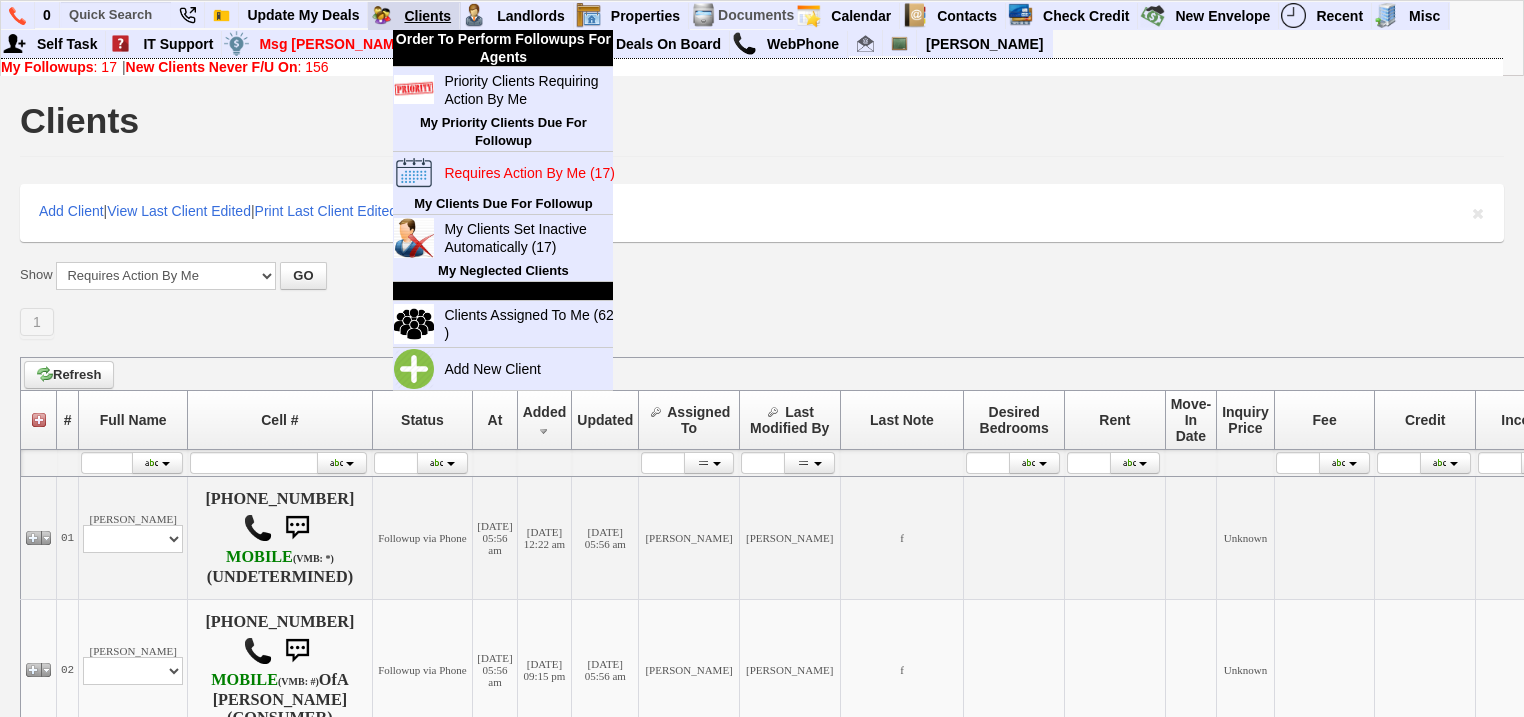 click on "Clients" at bounding box center (428, 16) 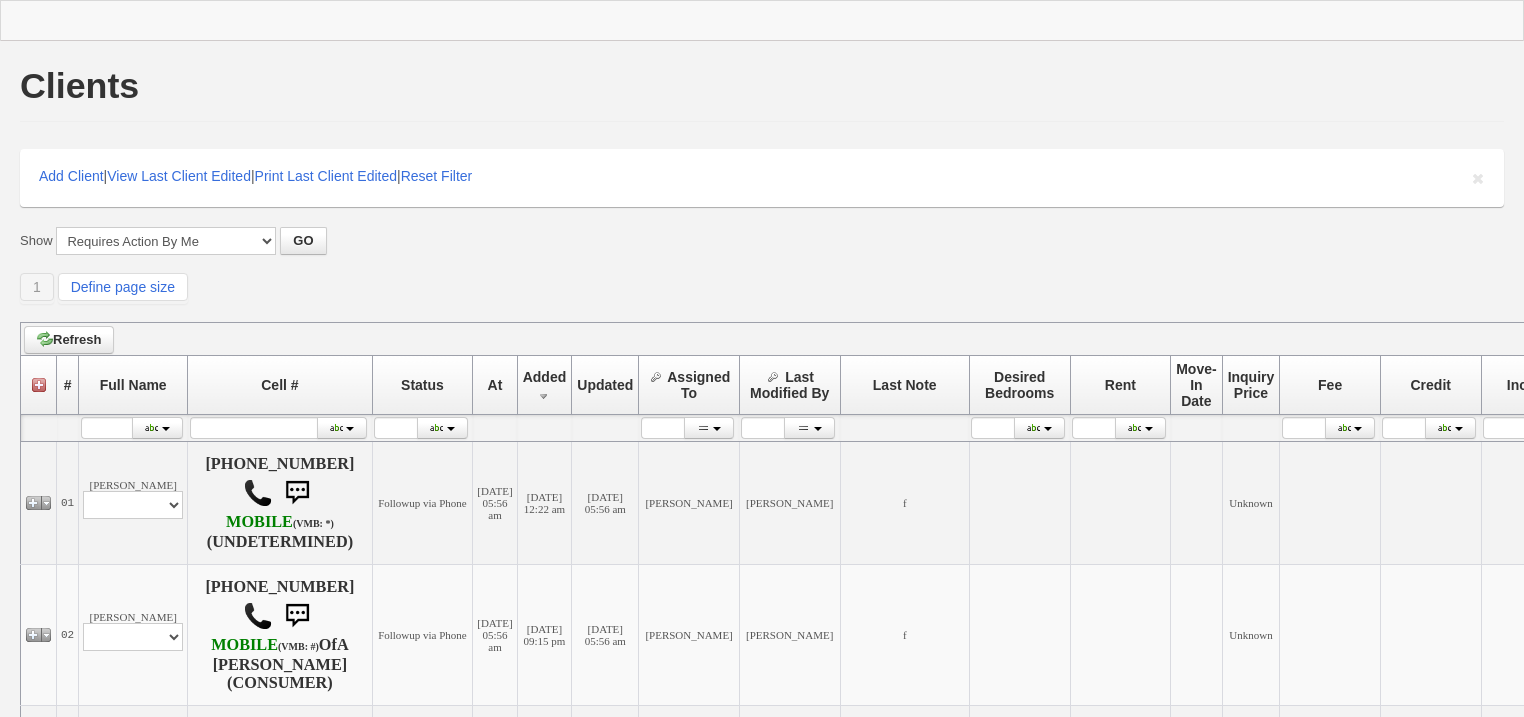 scroll, scrollTop: 0, scrollLeft: 0, axis: both 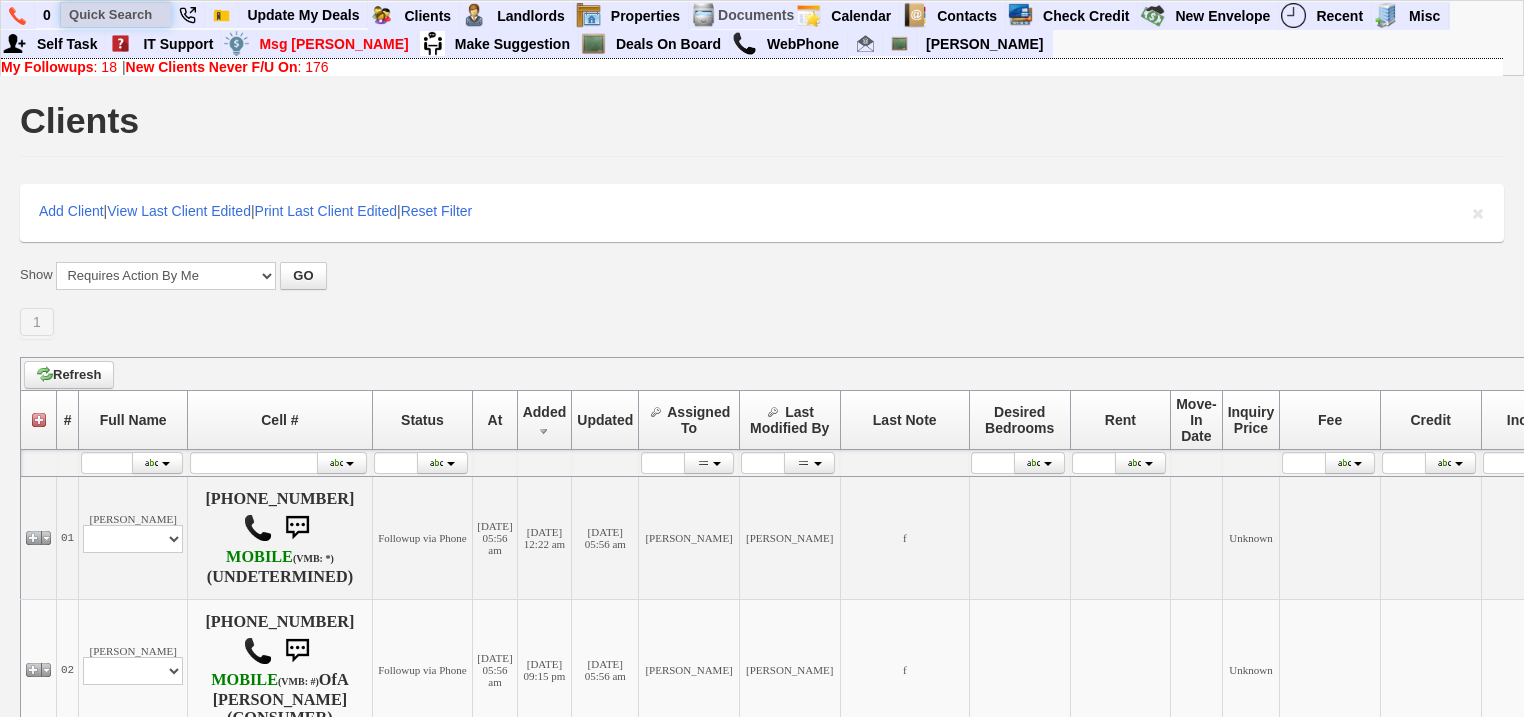 click at bounding box center (116, 14) 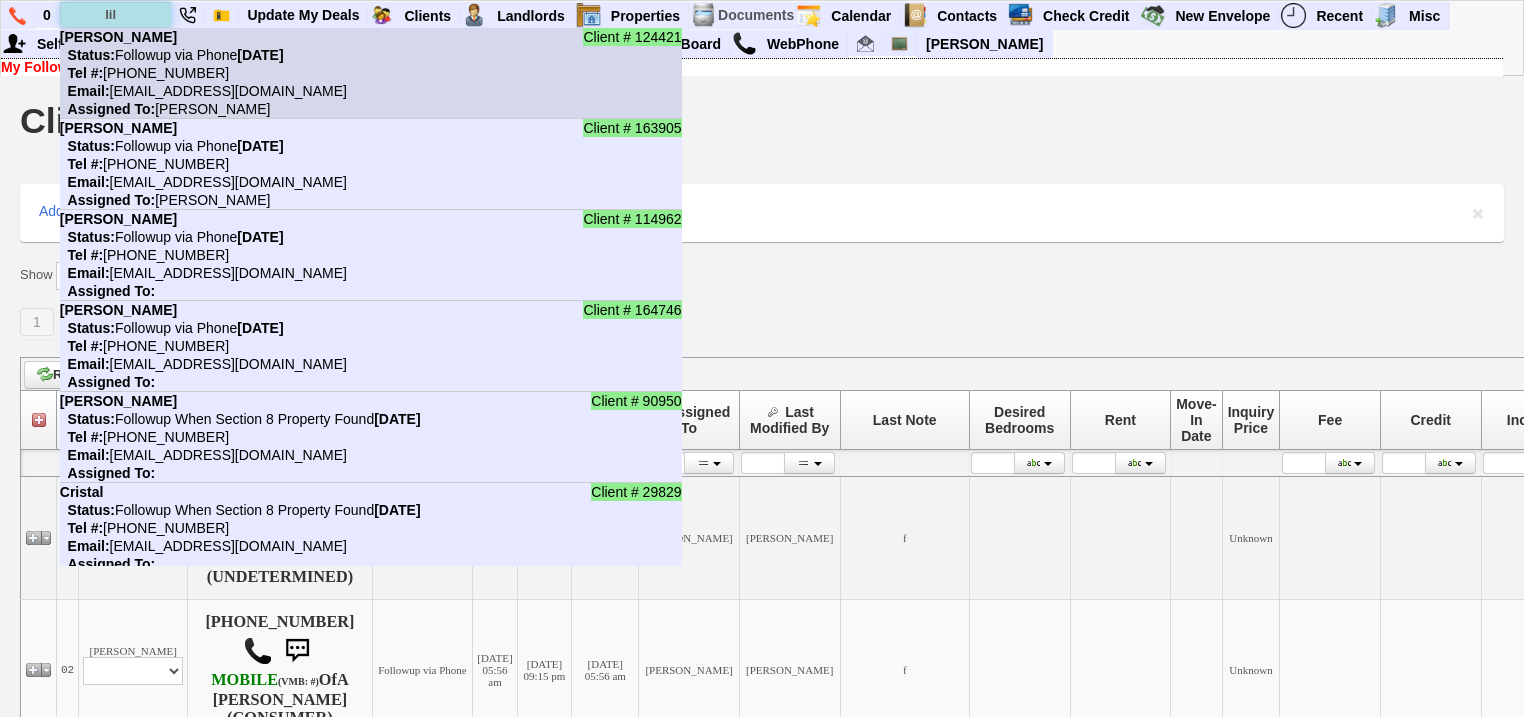 type on "lil" 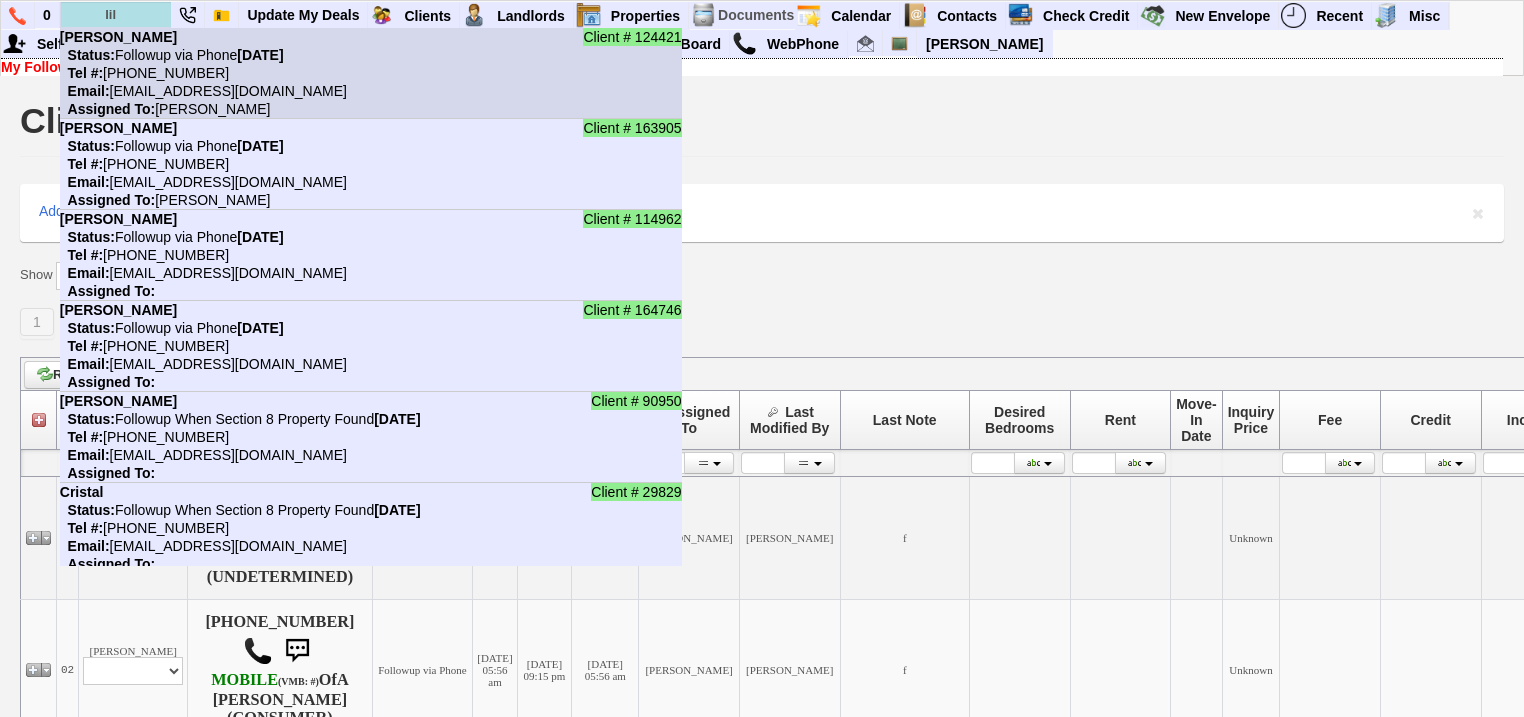 click on "[PERSON_NAME]" at bounding box center [118, 37] 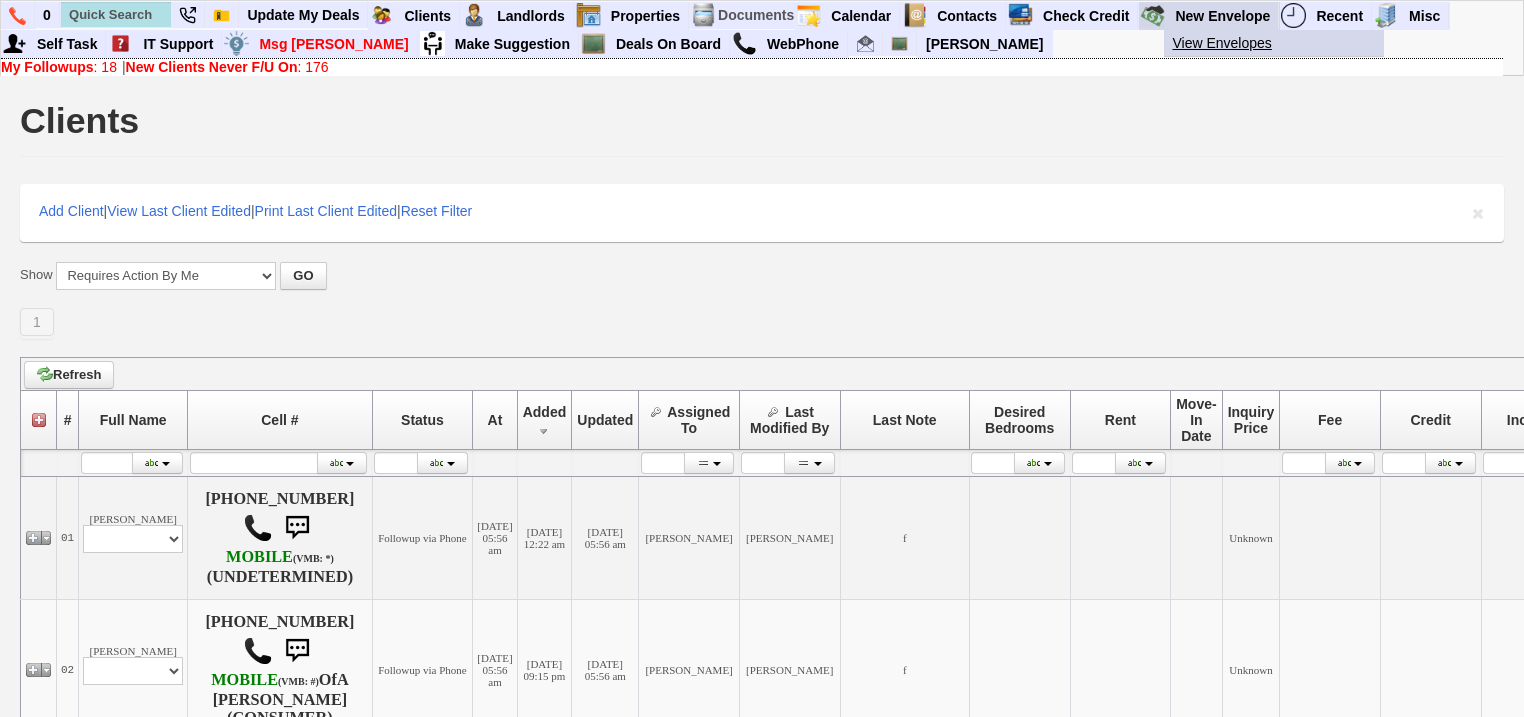 click on "View Envelopes" at bounding box center (1282, 43) 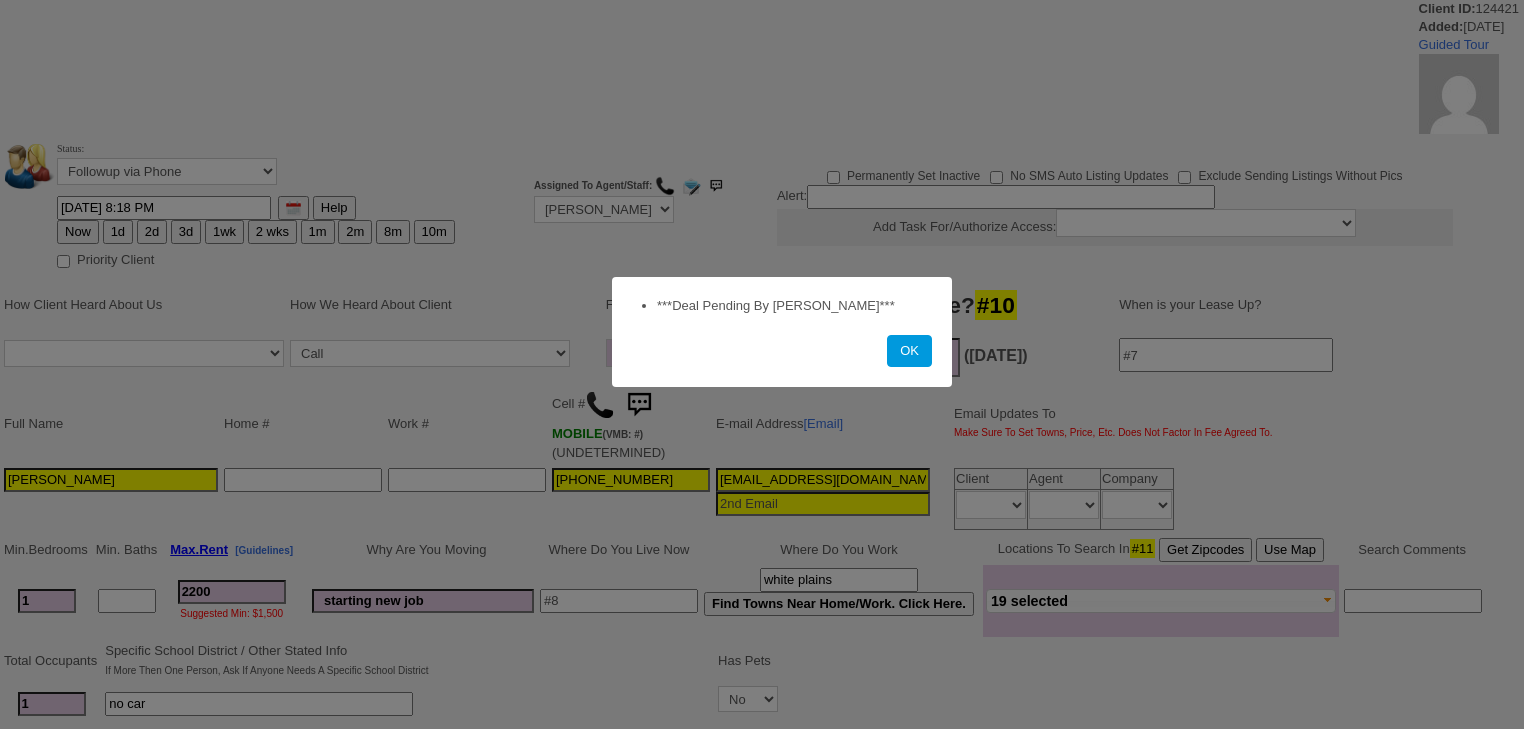 scroll, scrollTop: 0, scrollLeft: 0, axis: both 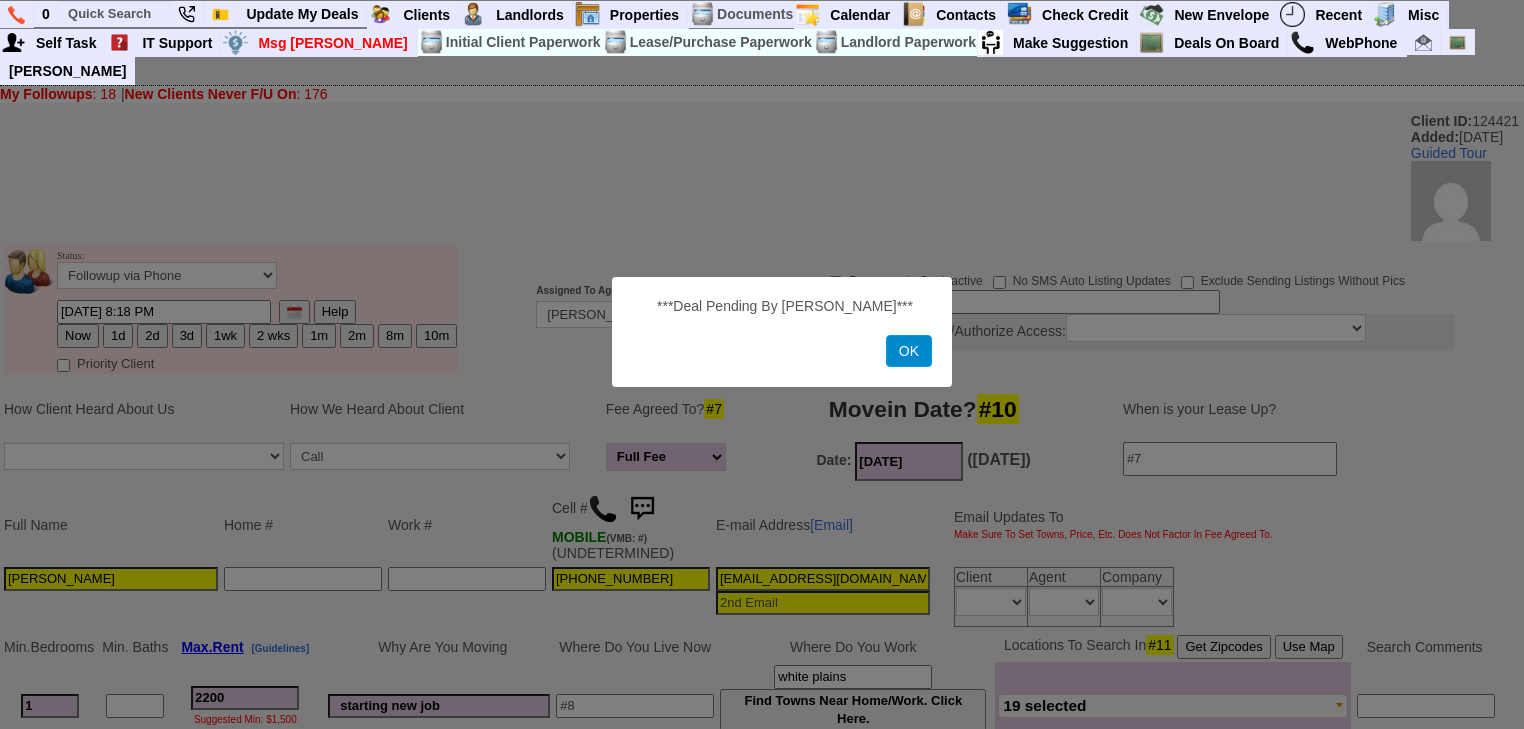 drag, startPoint x: 912, startPoint y: 344, endPoint x: 944, endPoint y: 488, distance: 147.51271 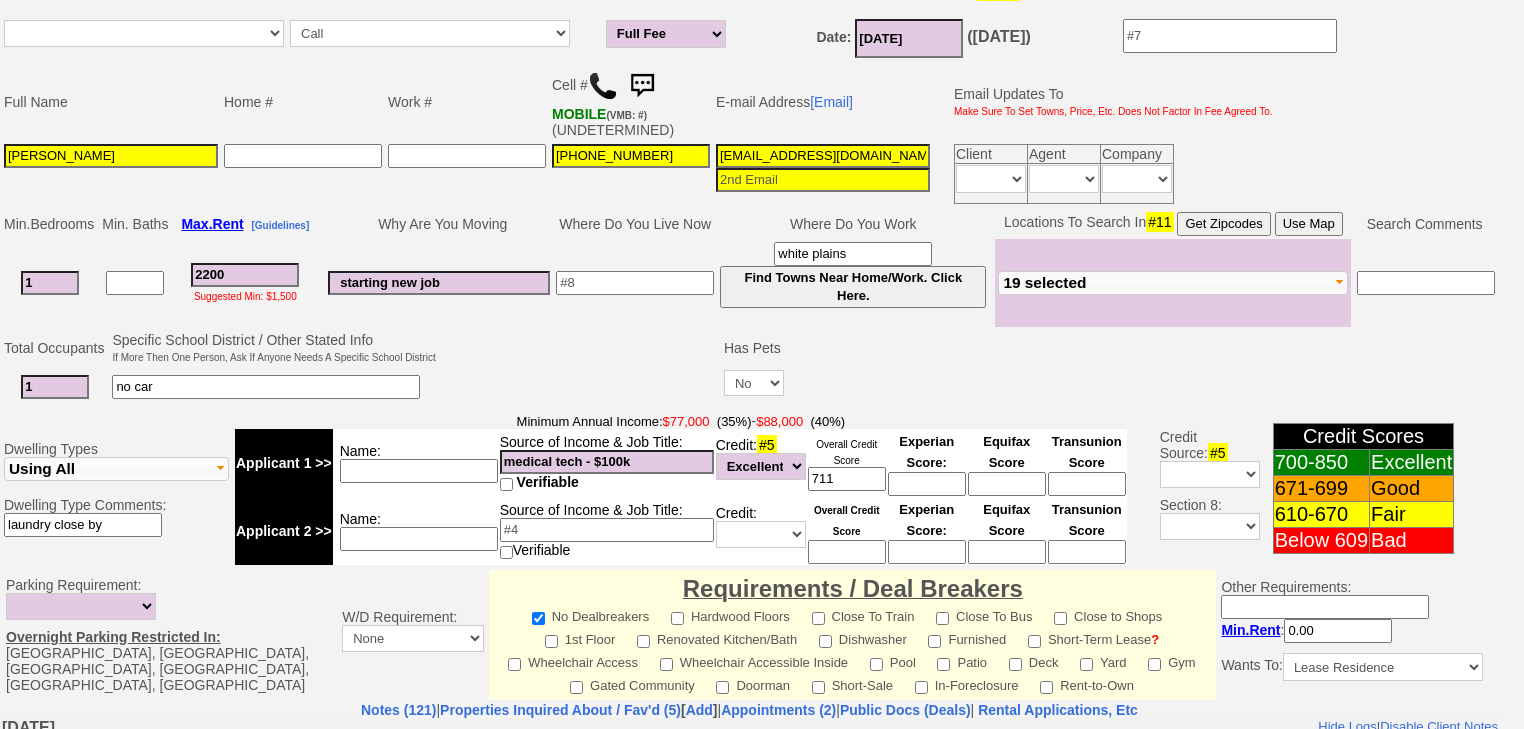 scroll, scrollTop: 560, scrollLeft: 0, axis: vertical 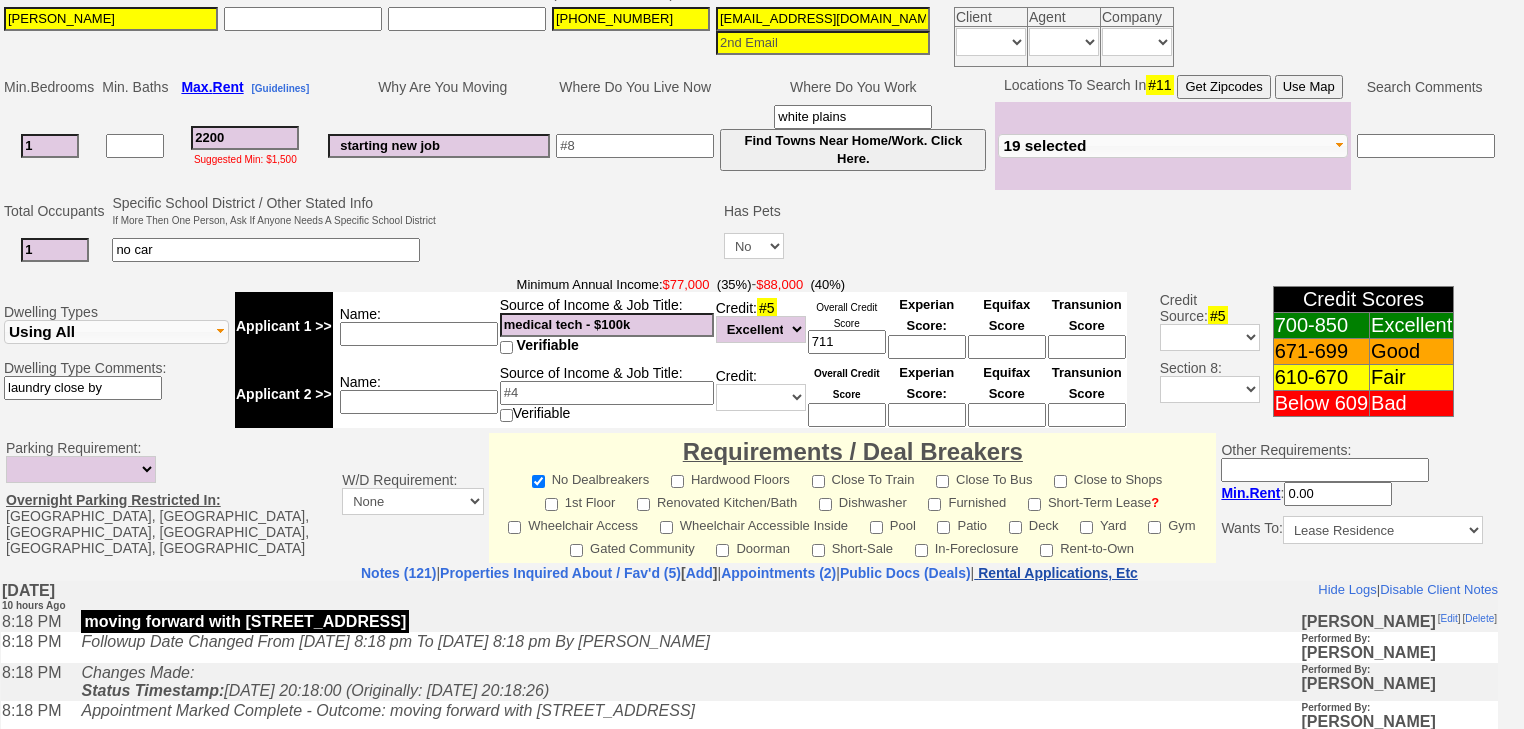 click on "Rental Applications, Etc" at bounding box center (1058, 573) 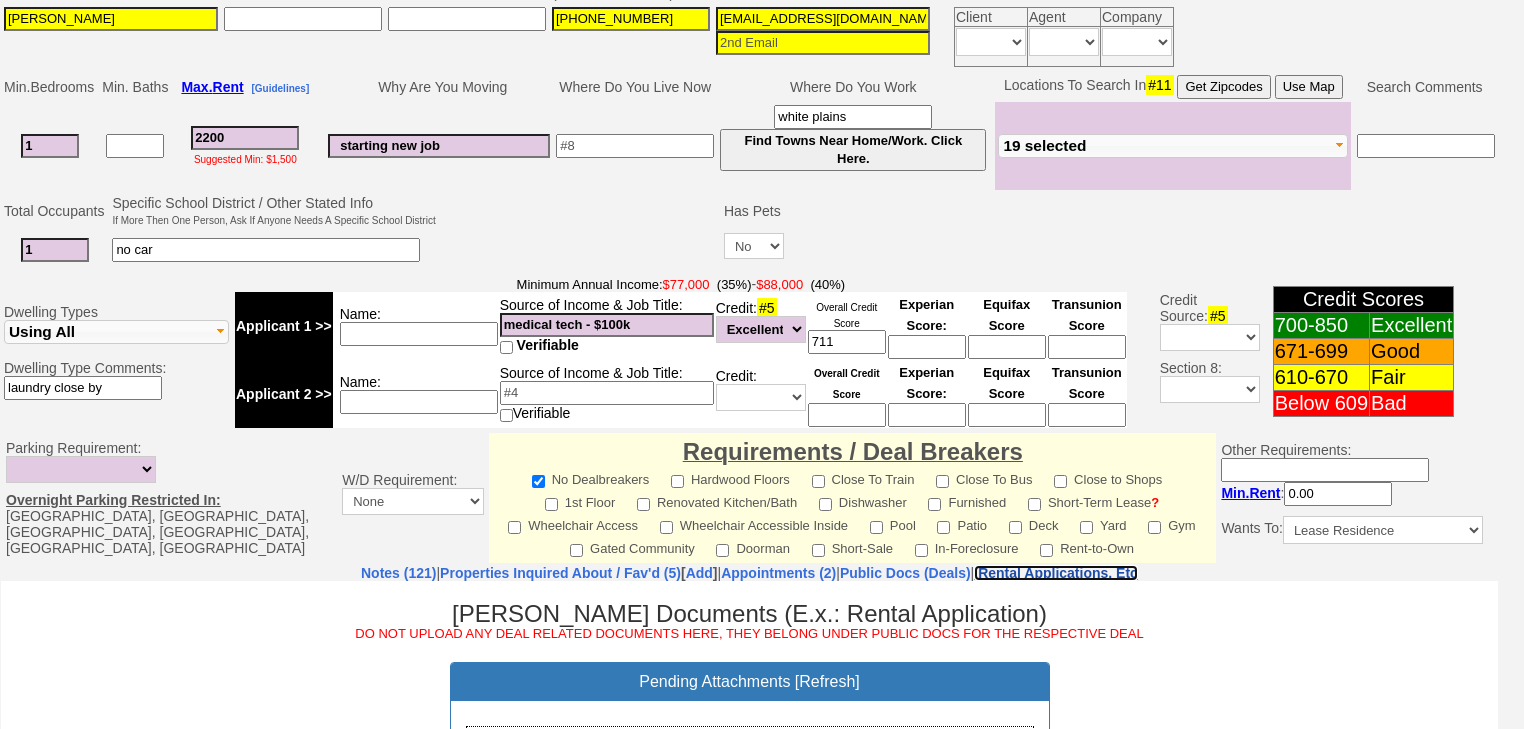scroll, scrollTop: 0, scrollLeft: 0, axis: both 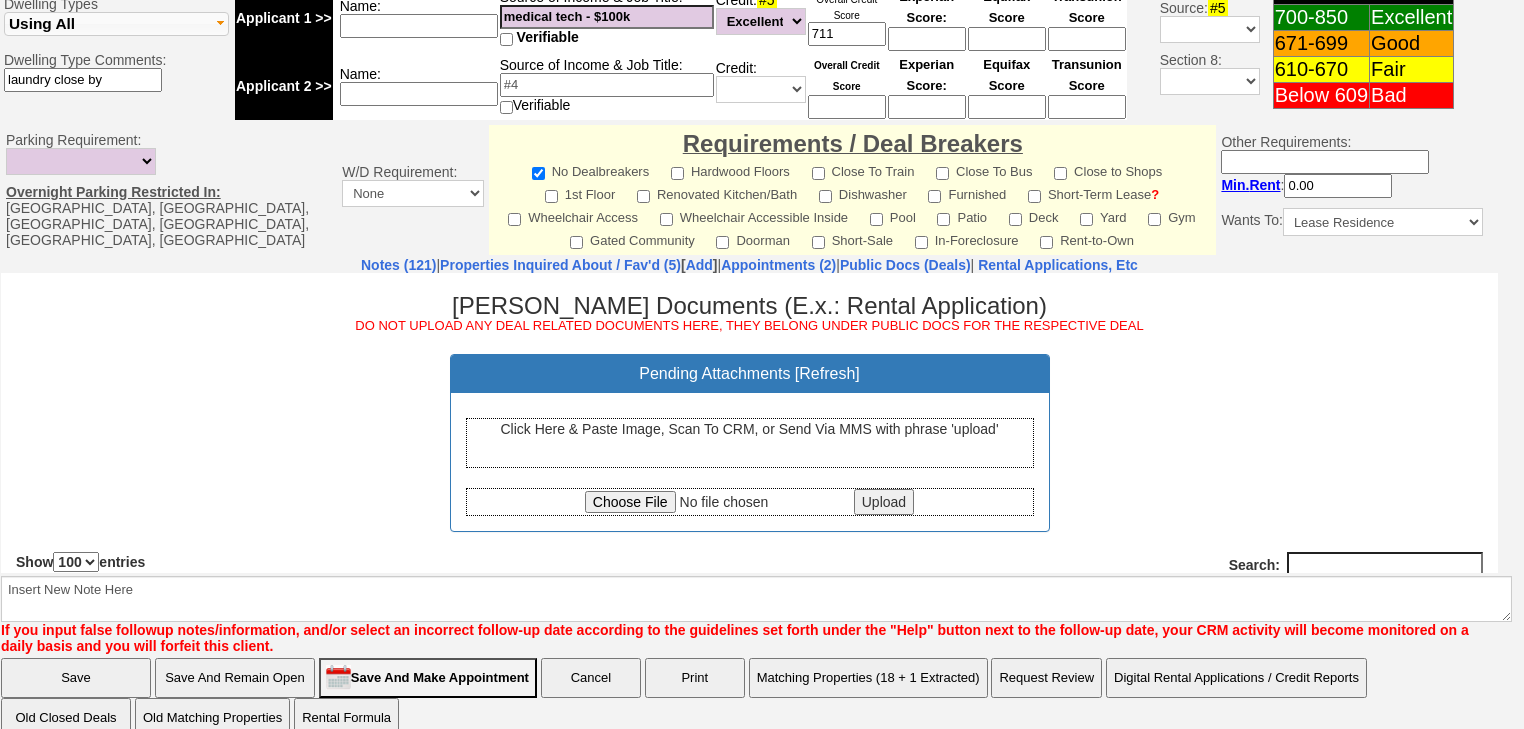 click on "Click Here & Paste Image, Scan To CRM, or Send Via MMS with phrase 'upload'" at bounding box center [750, 442] 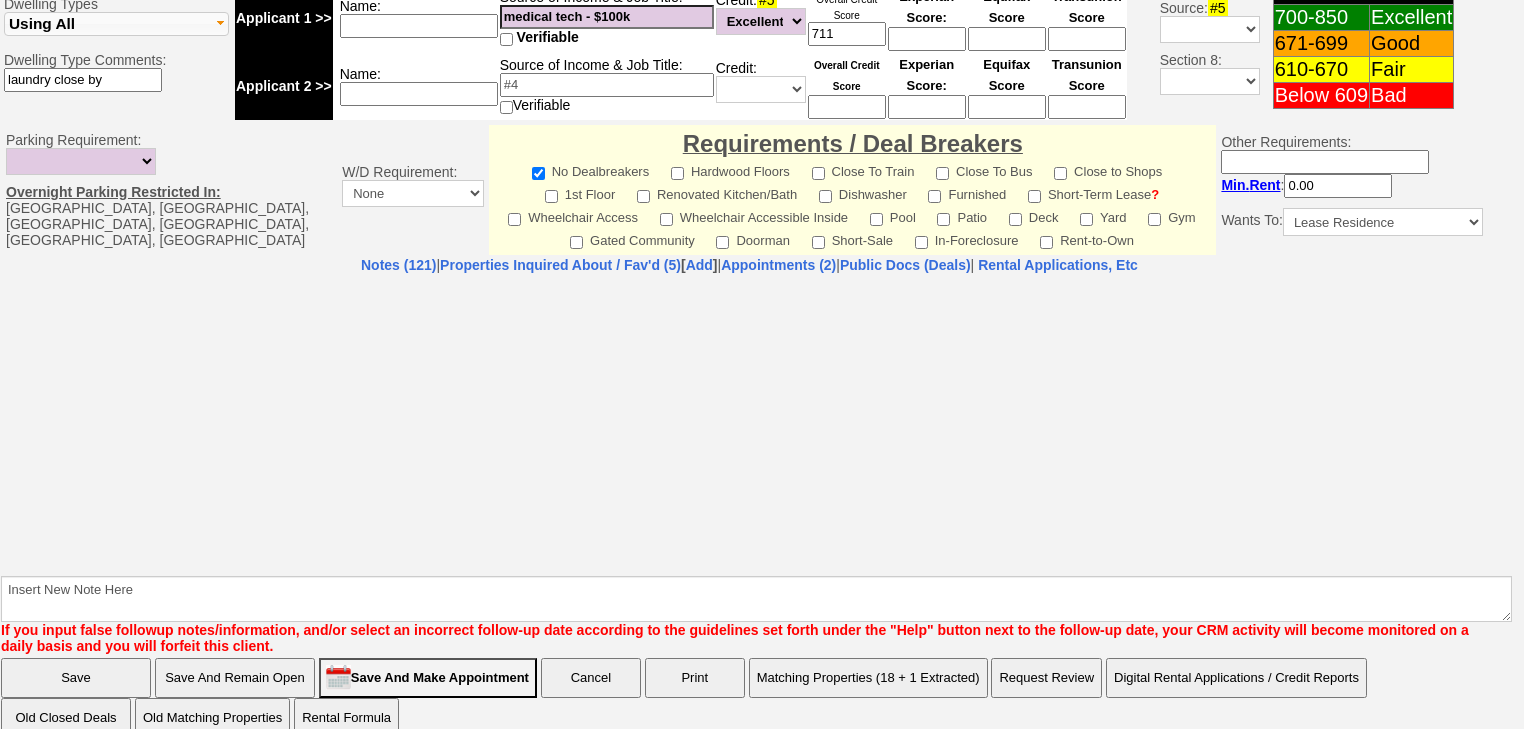 select on "100" 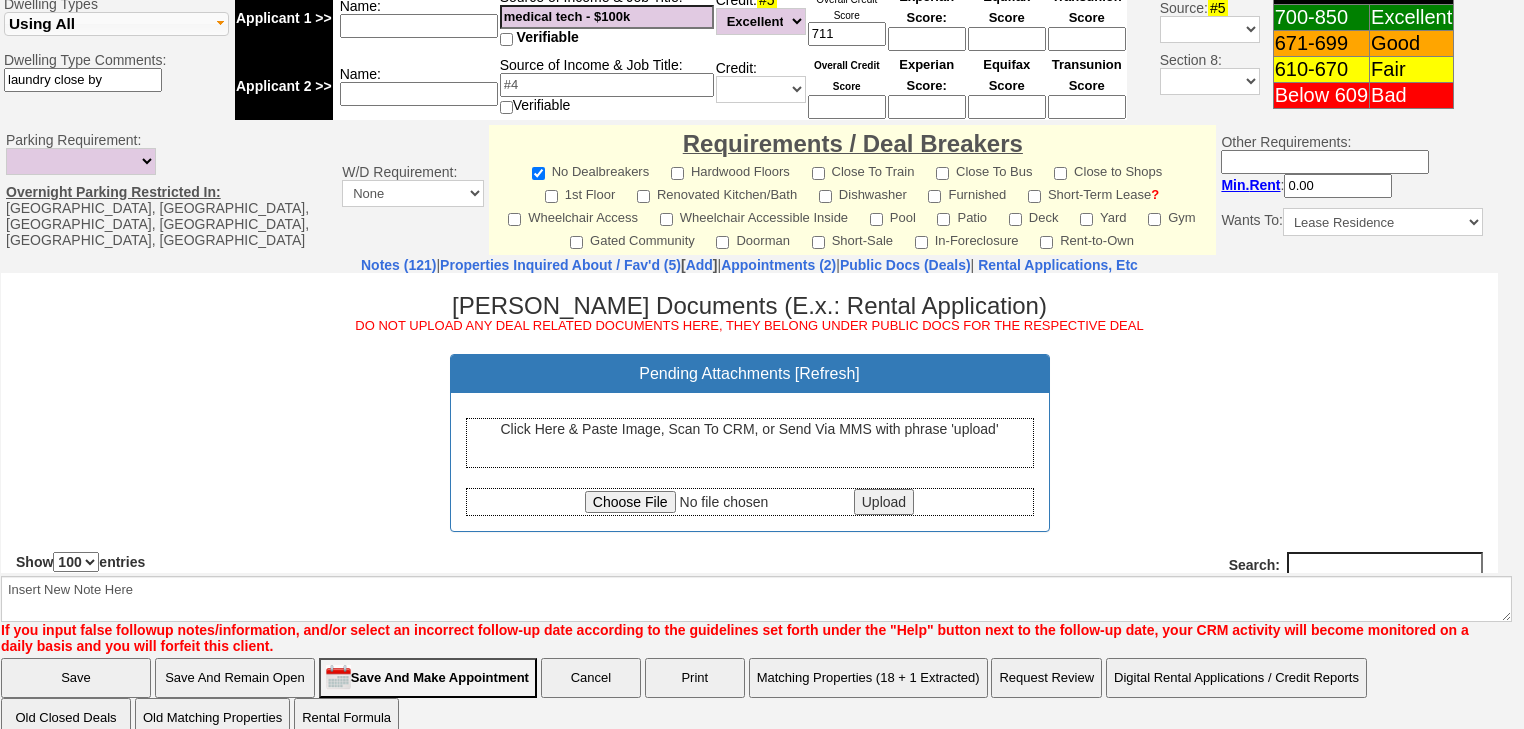 scroll, scrollTop: 0, scrollLeft: 0, axis: both 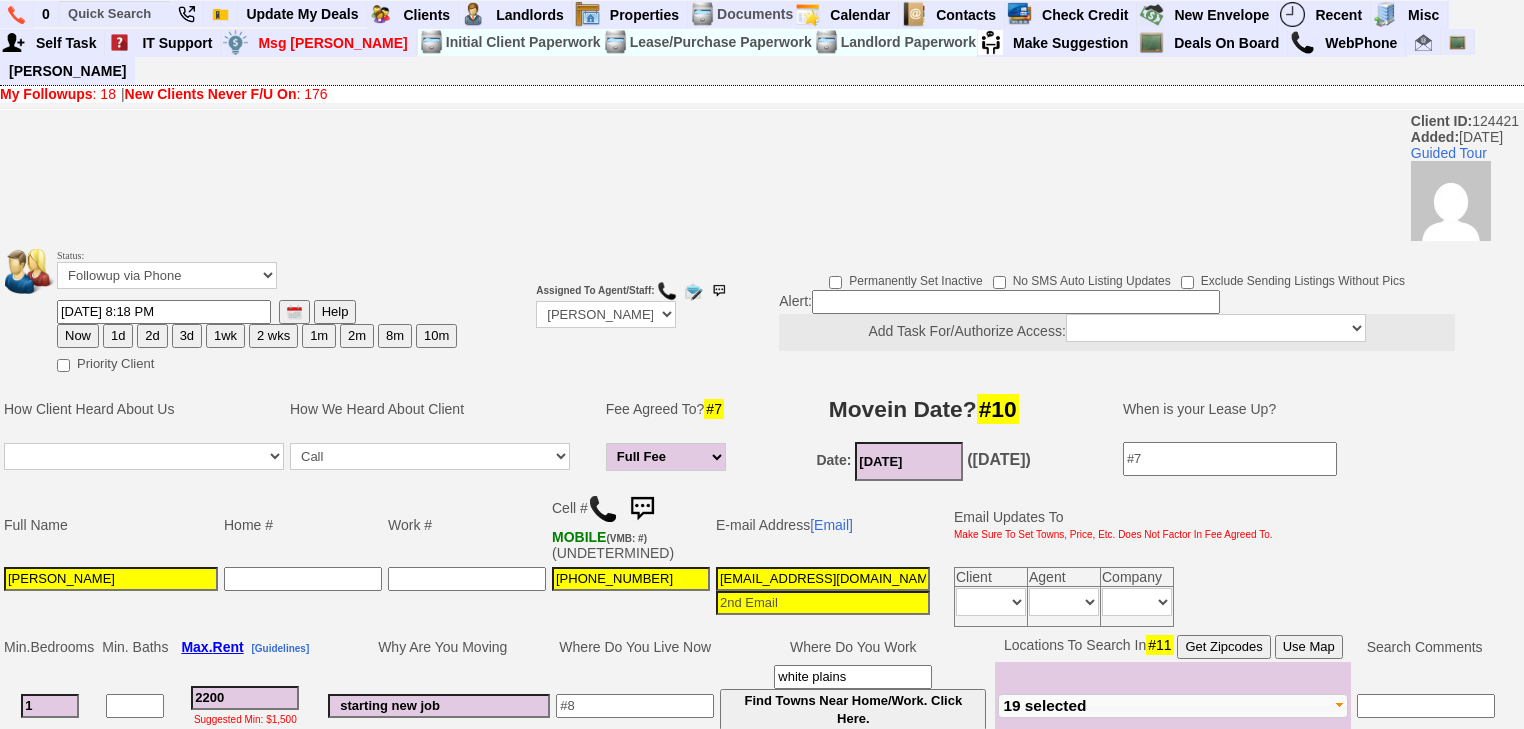 click on "New Clients Never F/U On" at bounding box center [211, 94] 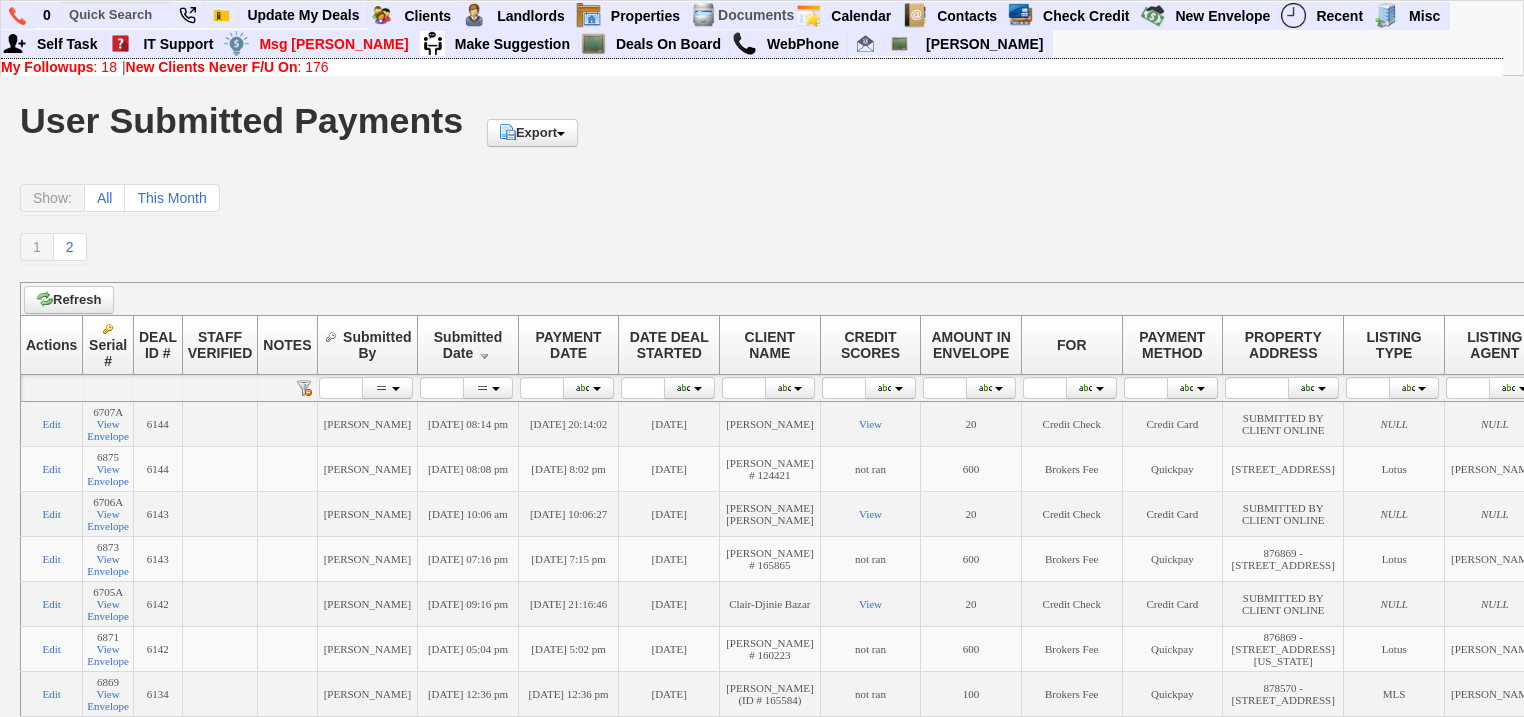scroll, scrollTop: 0, scrollLeft: 0, axis: both 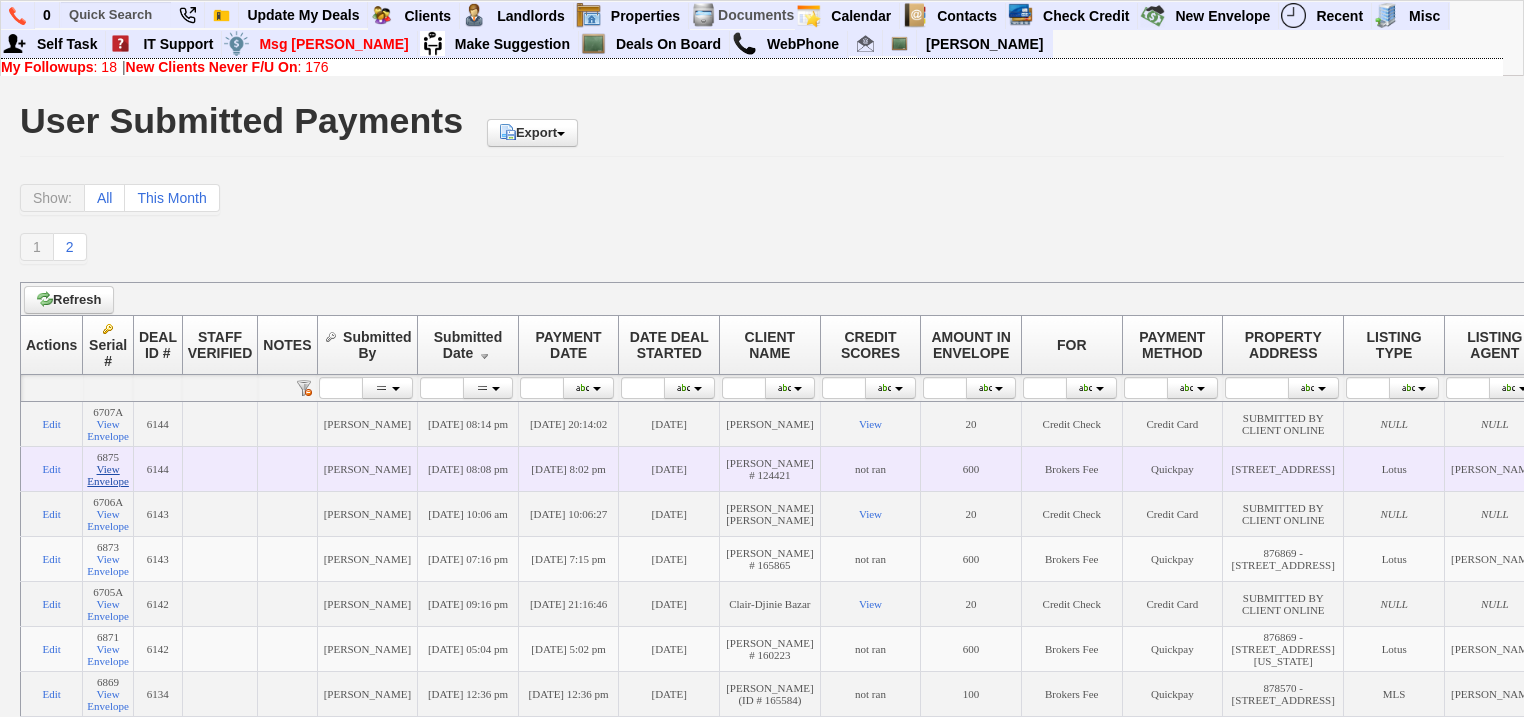 click on "View Envelope" at bounding box center [108, 475] 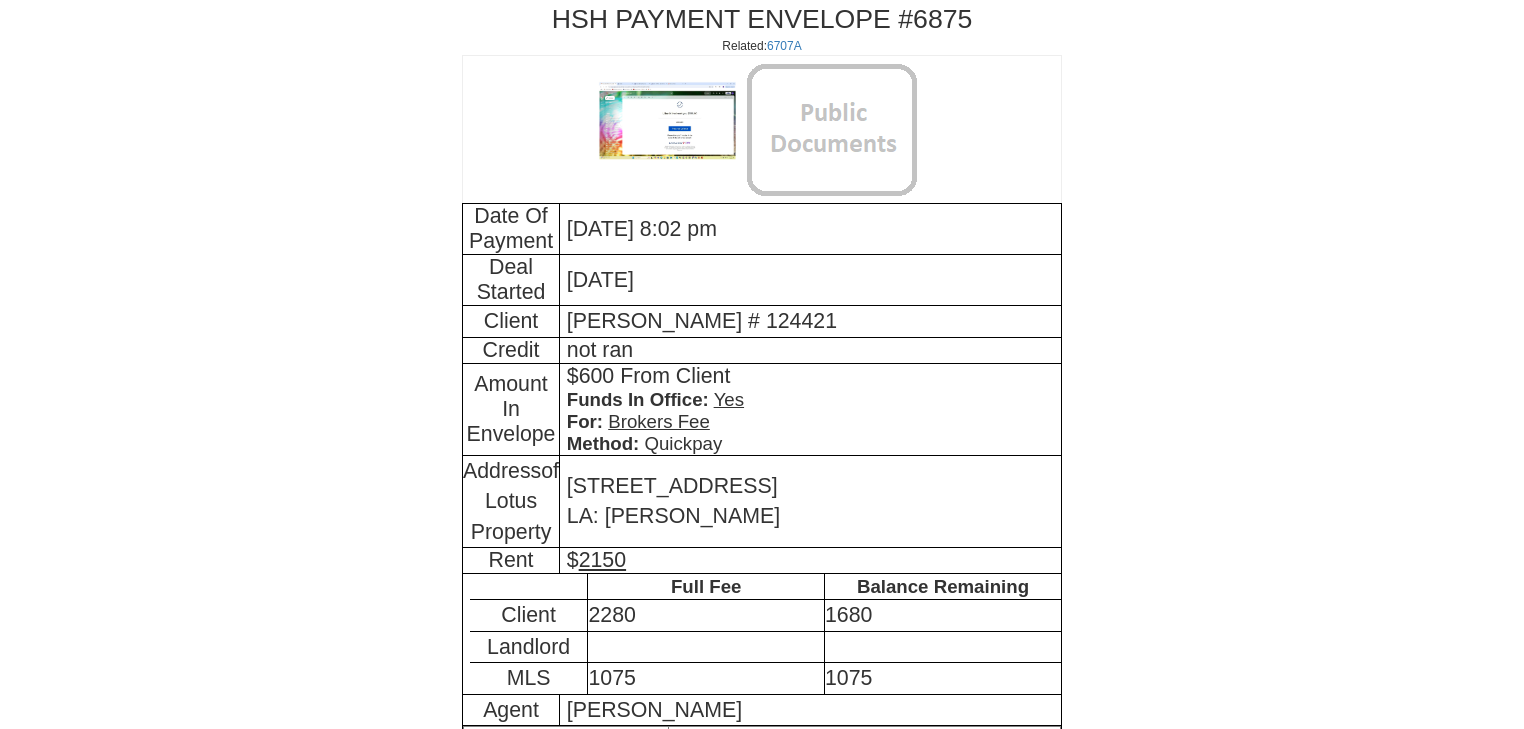 scroll, scrollTop: 0, scrollLeft: 0, axis: both 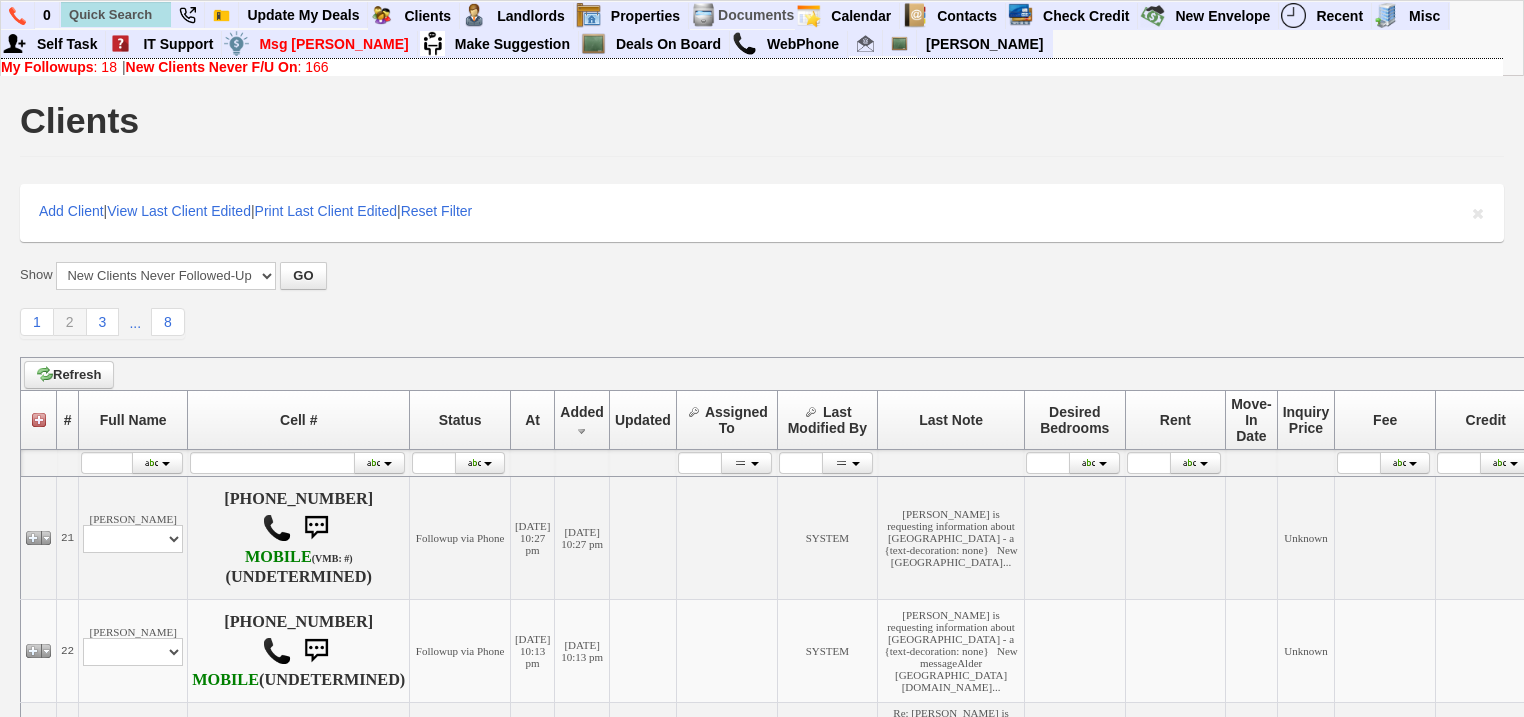 click on "New Clients Never F/U On" at bounding box center (212, 67) 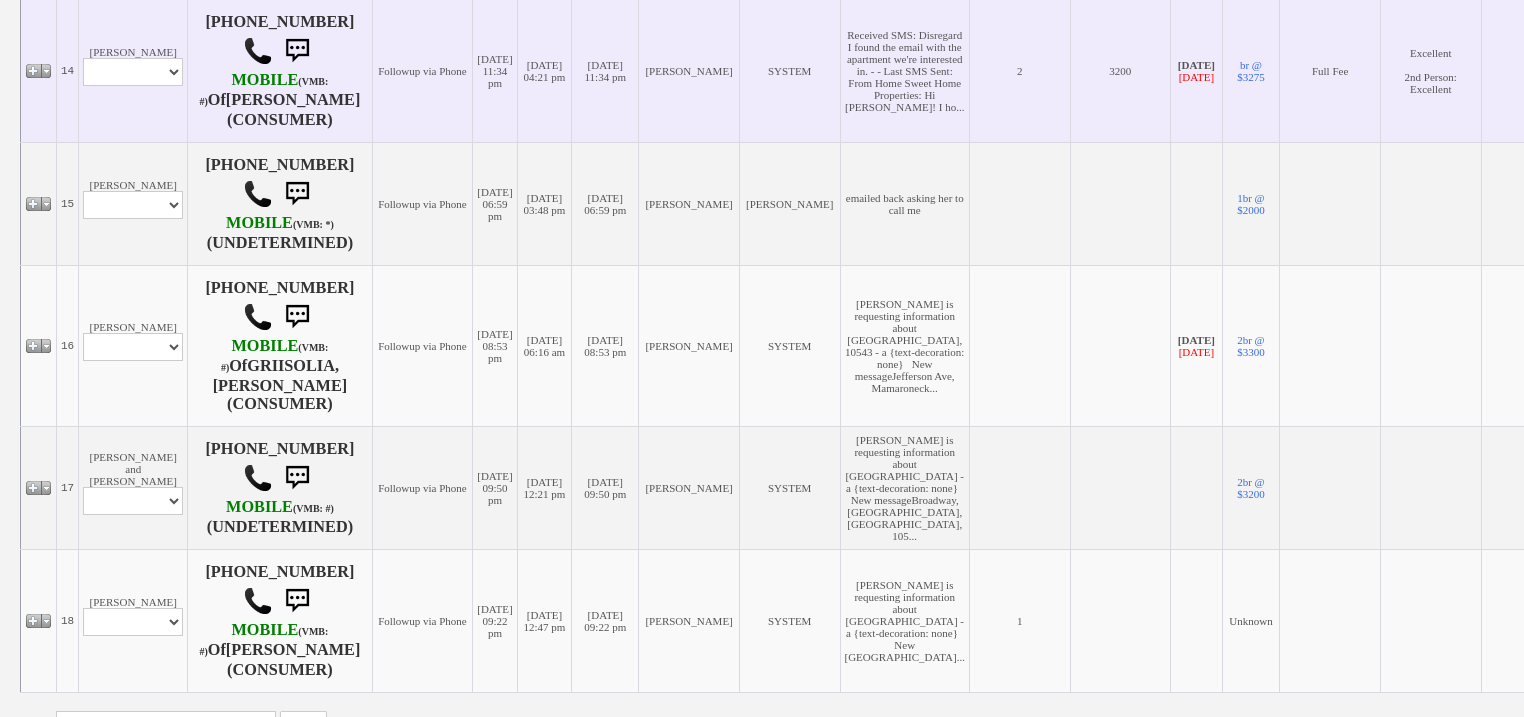 scroll, scrollTop: 2000, scrollLeft: 0, axis: vertical 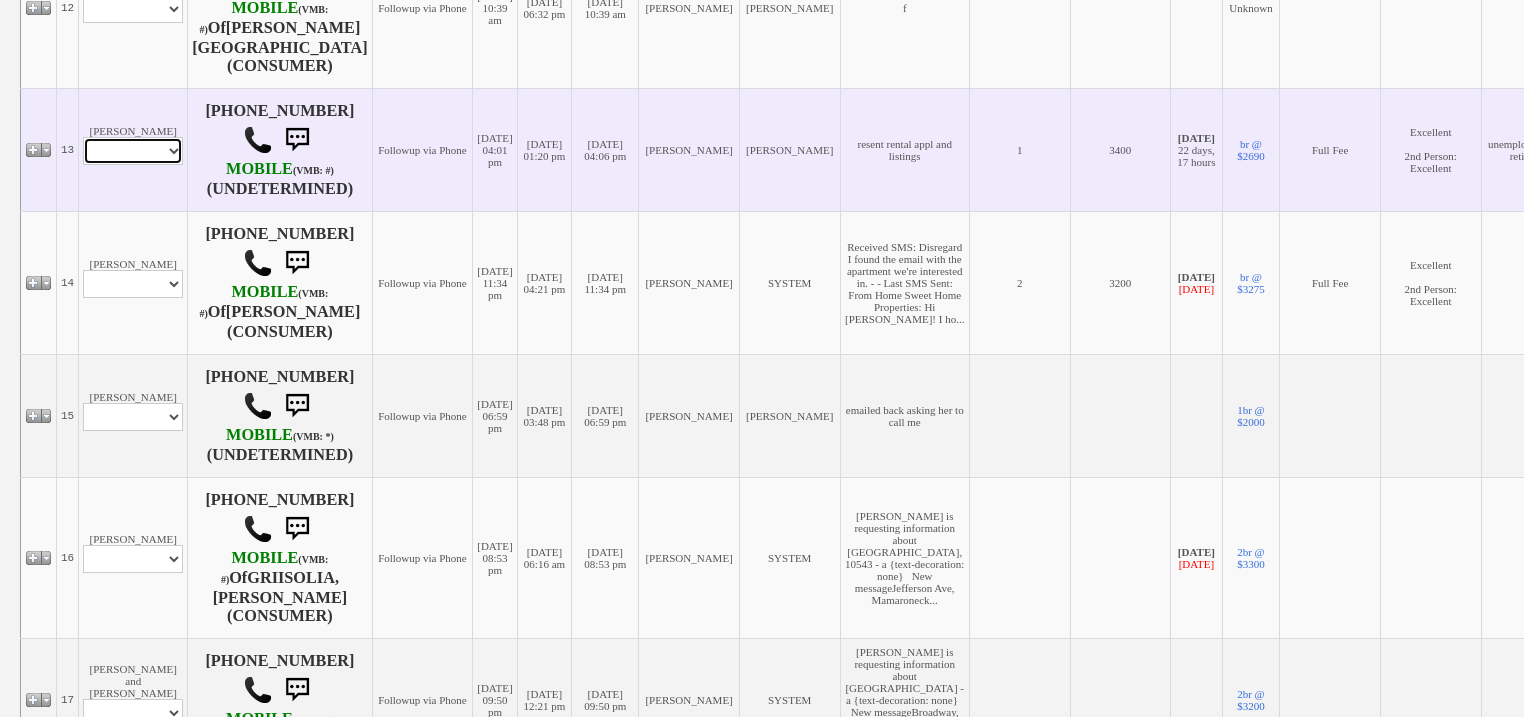 click on "Profile
Edit
Print
Email Externally (Will Not Be Tracked In CRM)
Closed Deals" at bounding box center (133, 151) 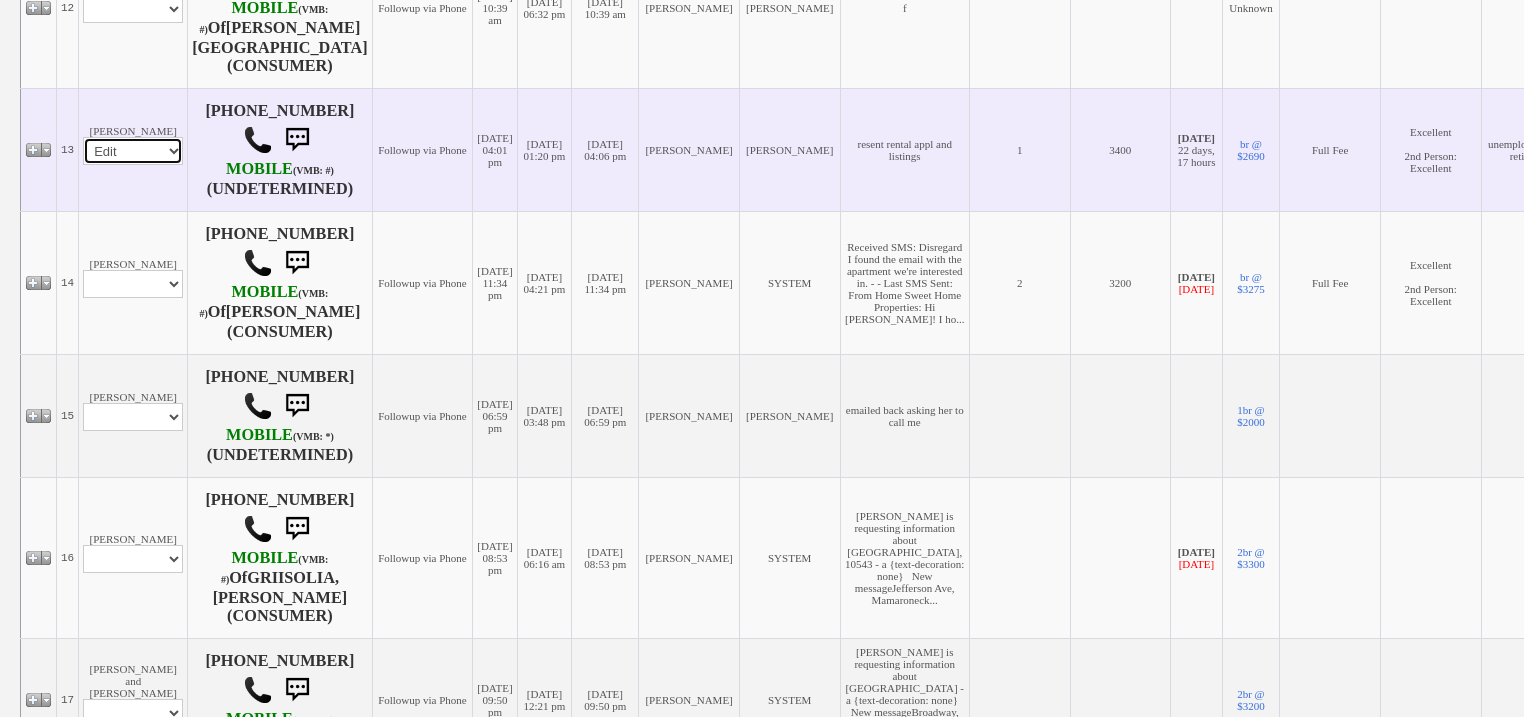 click on "Profile
Edit
Print
Email Externally (Will Not Be Tracked In CRM)
Closed Deals" at bounding box center (133, 151) 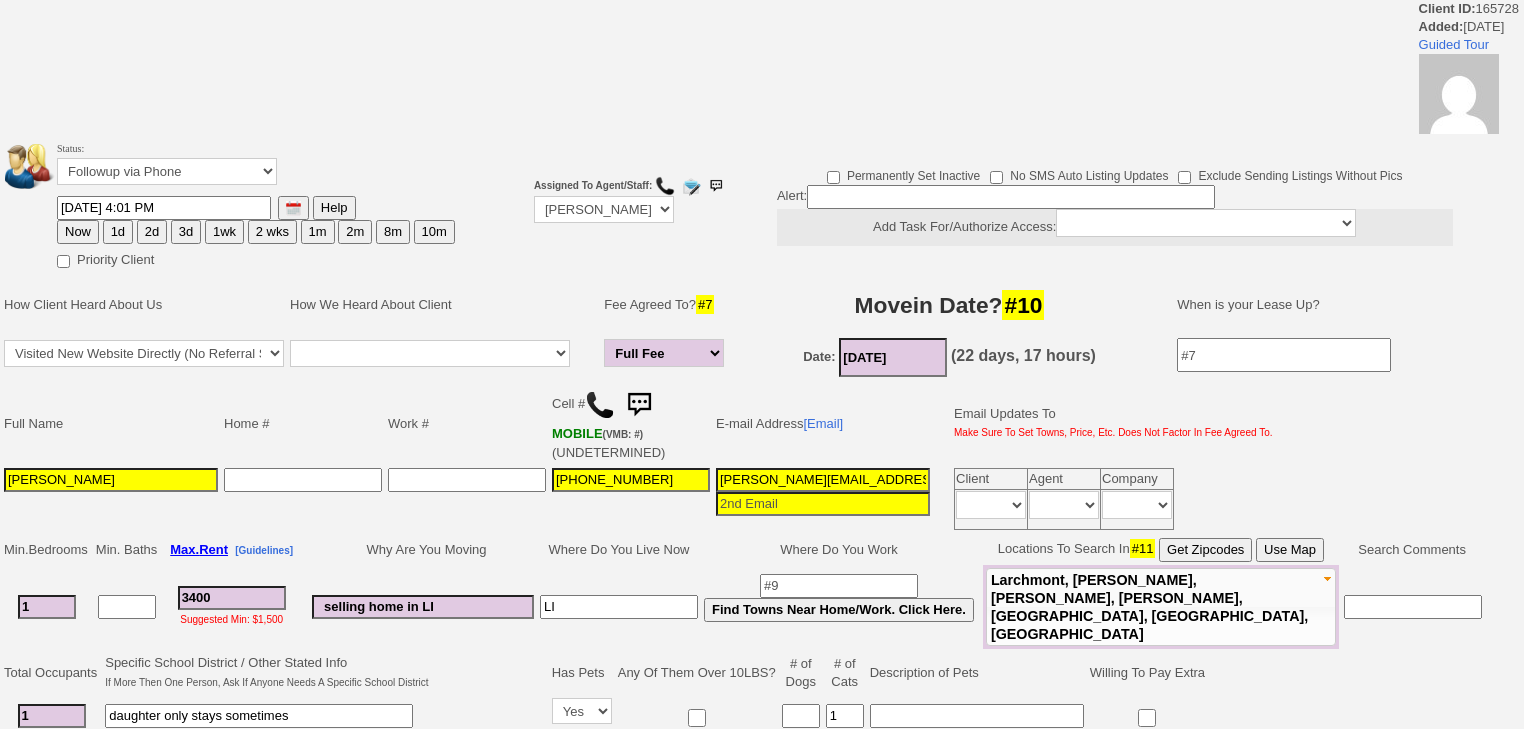 scroll, scrollTop: 0, scrollLeft: 0, axis: both 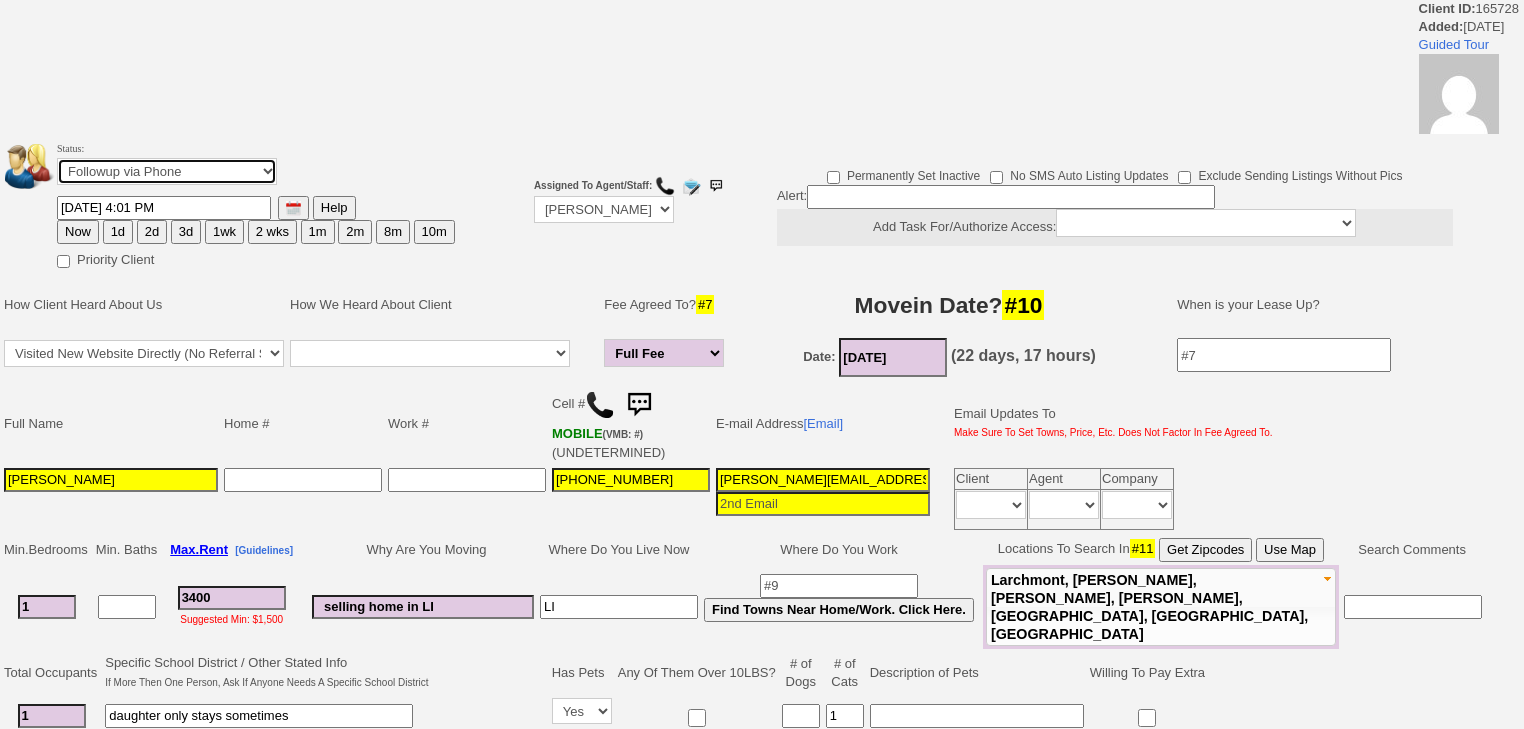 drag, startPoint x: 169, startPoint y: 167, endPoint x: 174, endPoint y: 182, distance: 15.811388 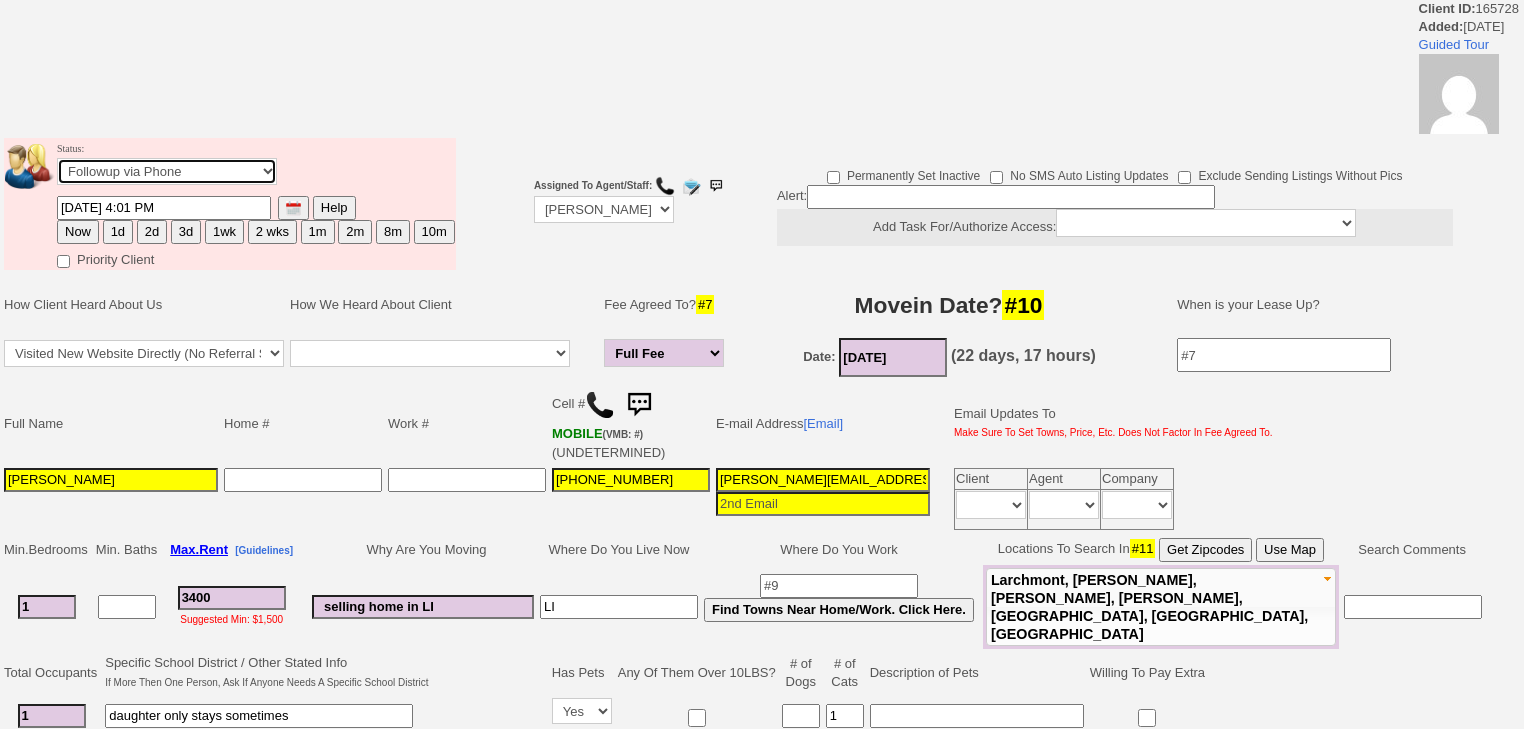 select on "Inactive" 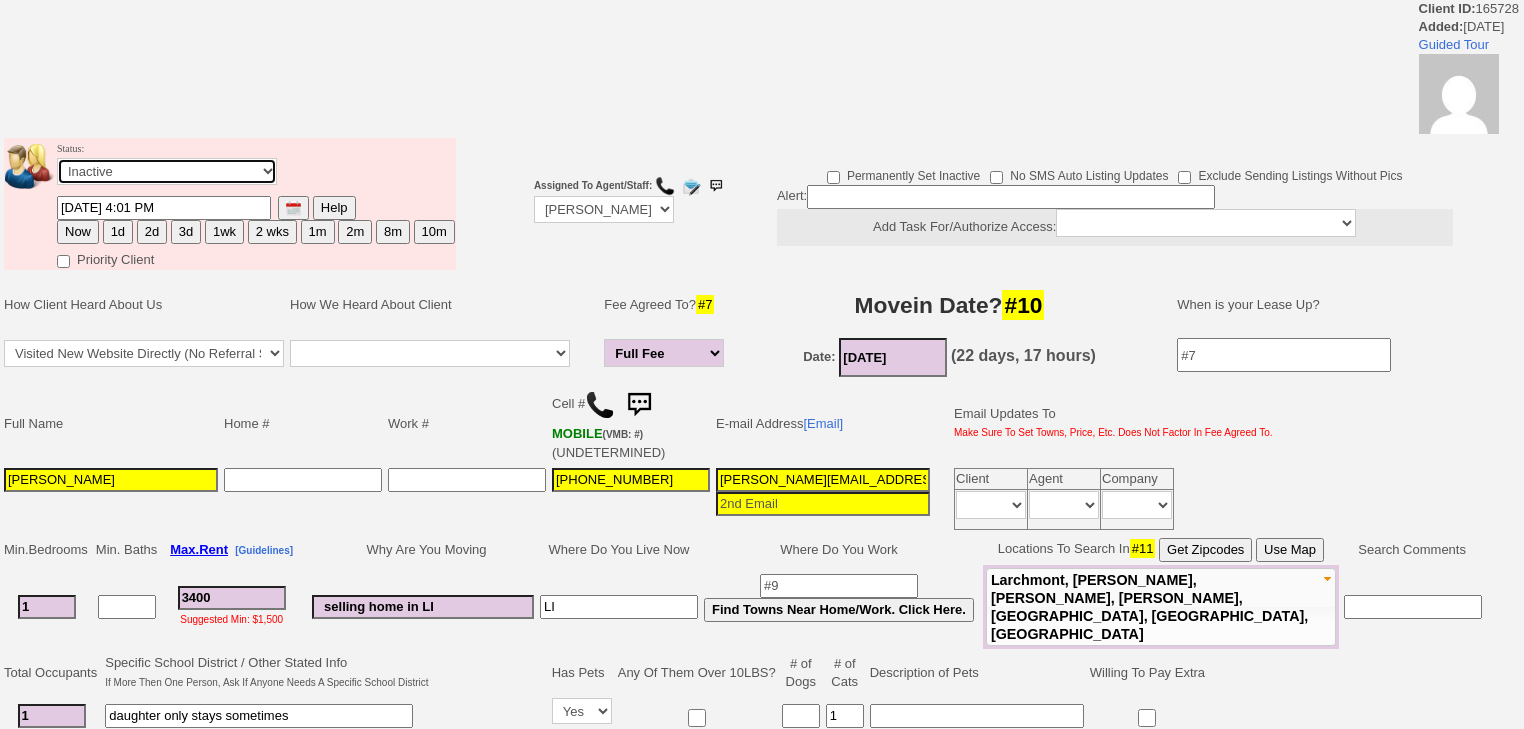 click on "Followup via Phone Followup via Email Followup When Section 8 Property Found Deal Closed - Followup Before Lease Expires Needs Email Address Needs Phone Number From Lead Source HSH is Awaiting Response To Automatic Email Form Incomplete Inactive" at bounding box center (167, 171) 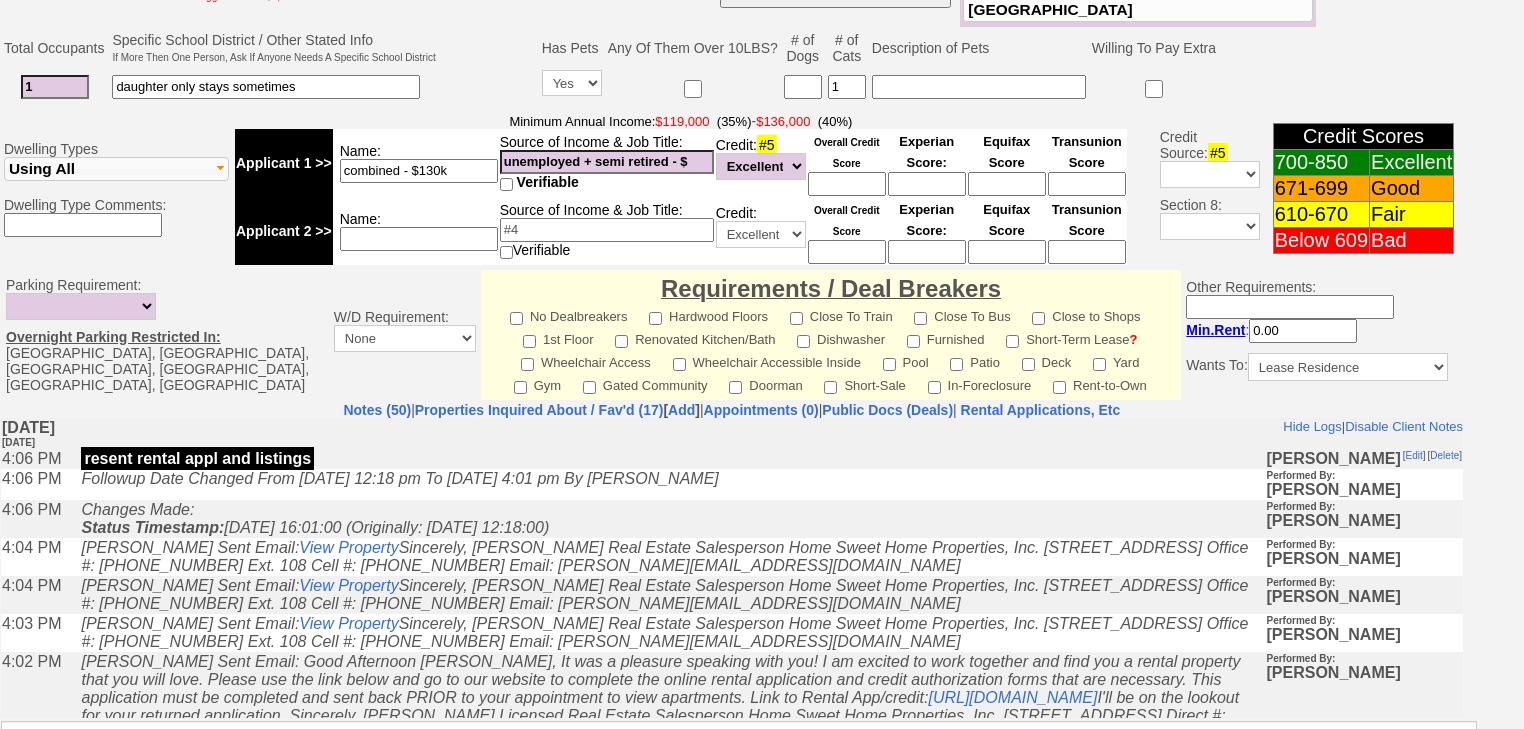 scroll, scrollTop: 833, scrollLeft: 0, axis: vertical 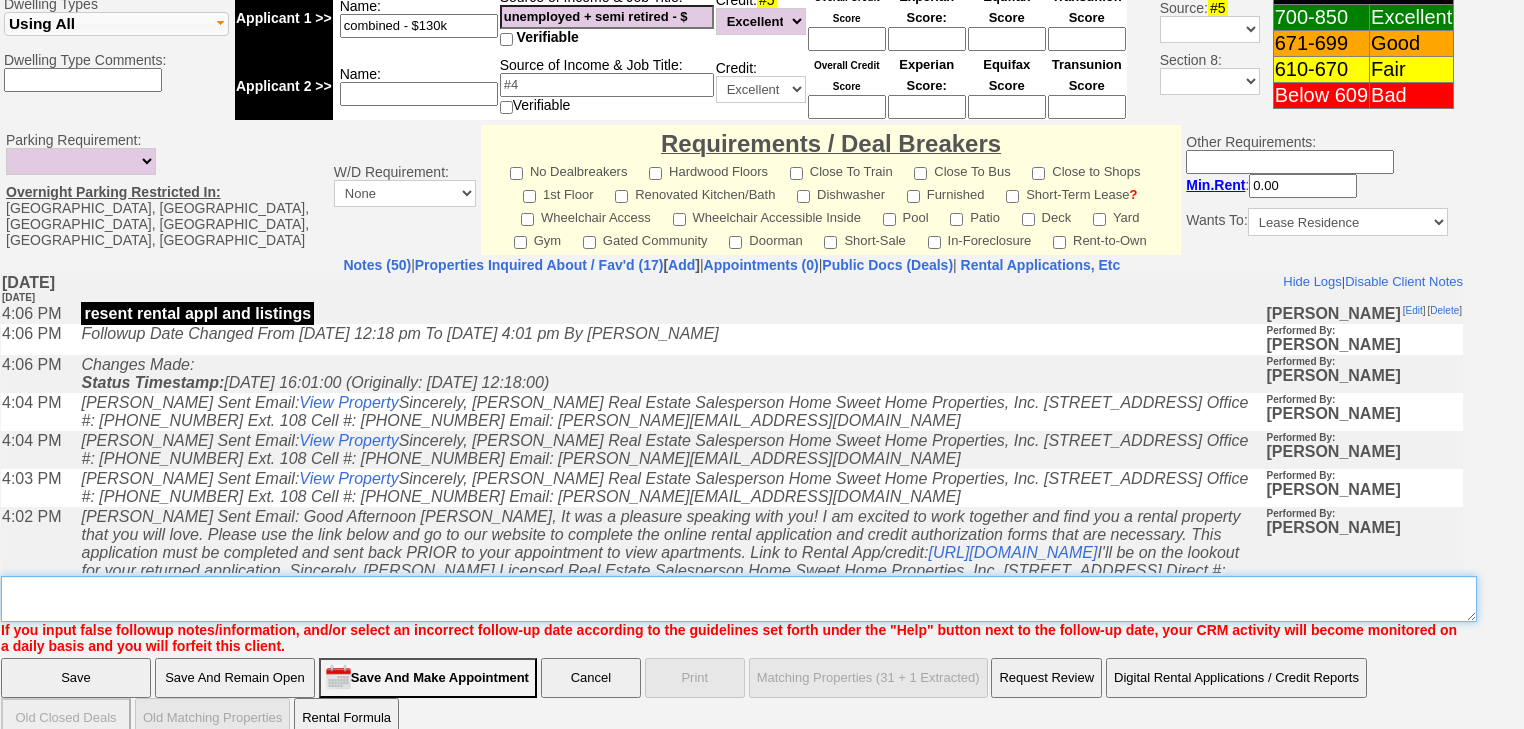 click on "Insert New Note Here" at bounding box center (739, 599) 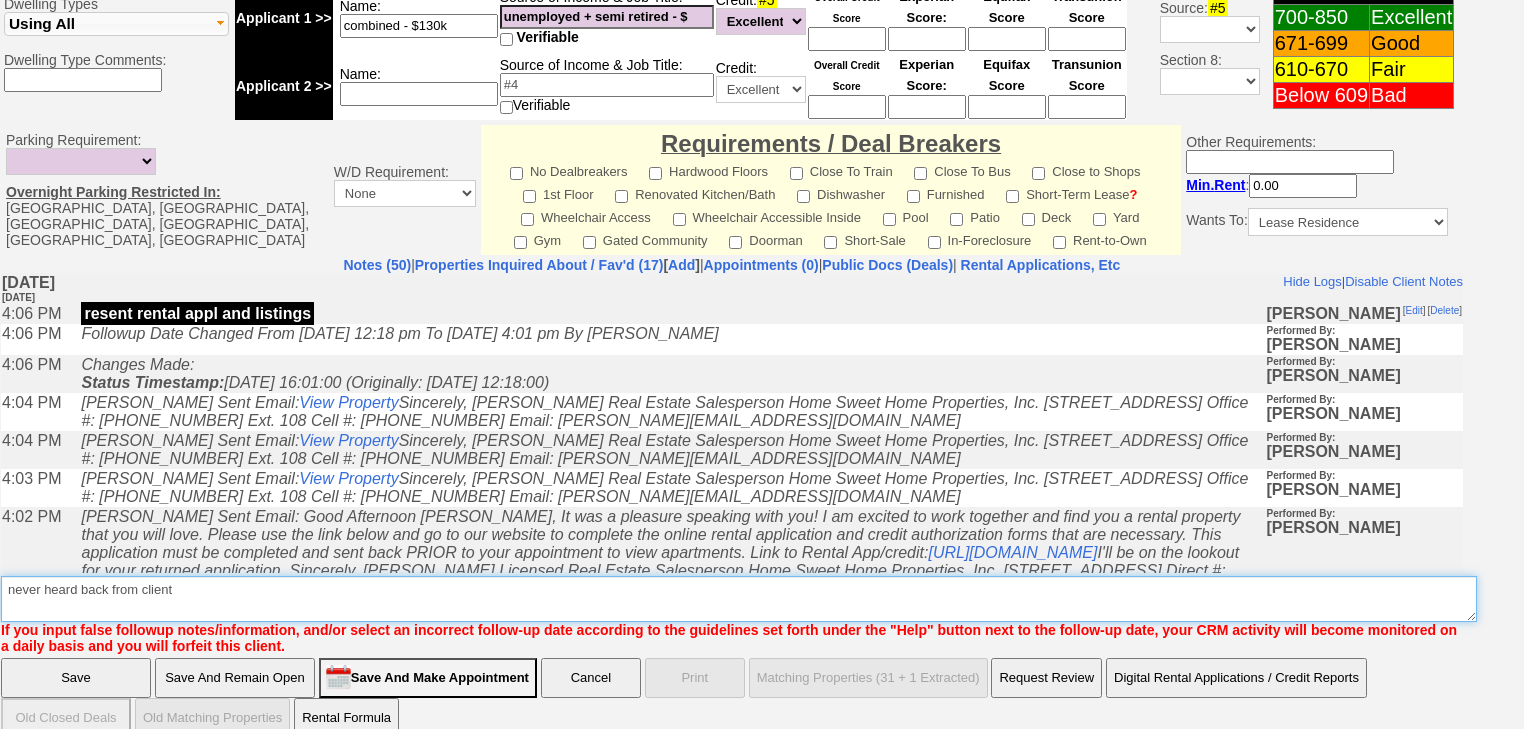 drag, startPoint x: 170, startPoint y: 563, endPoint x: 29, endPoint y: 561, distance: 141.01419 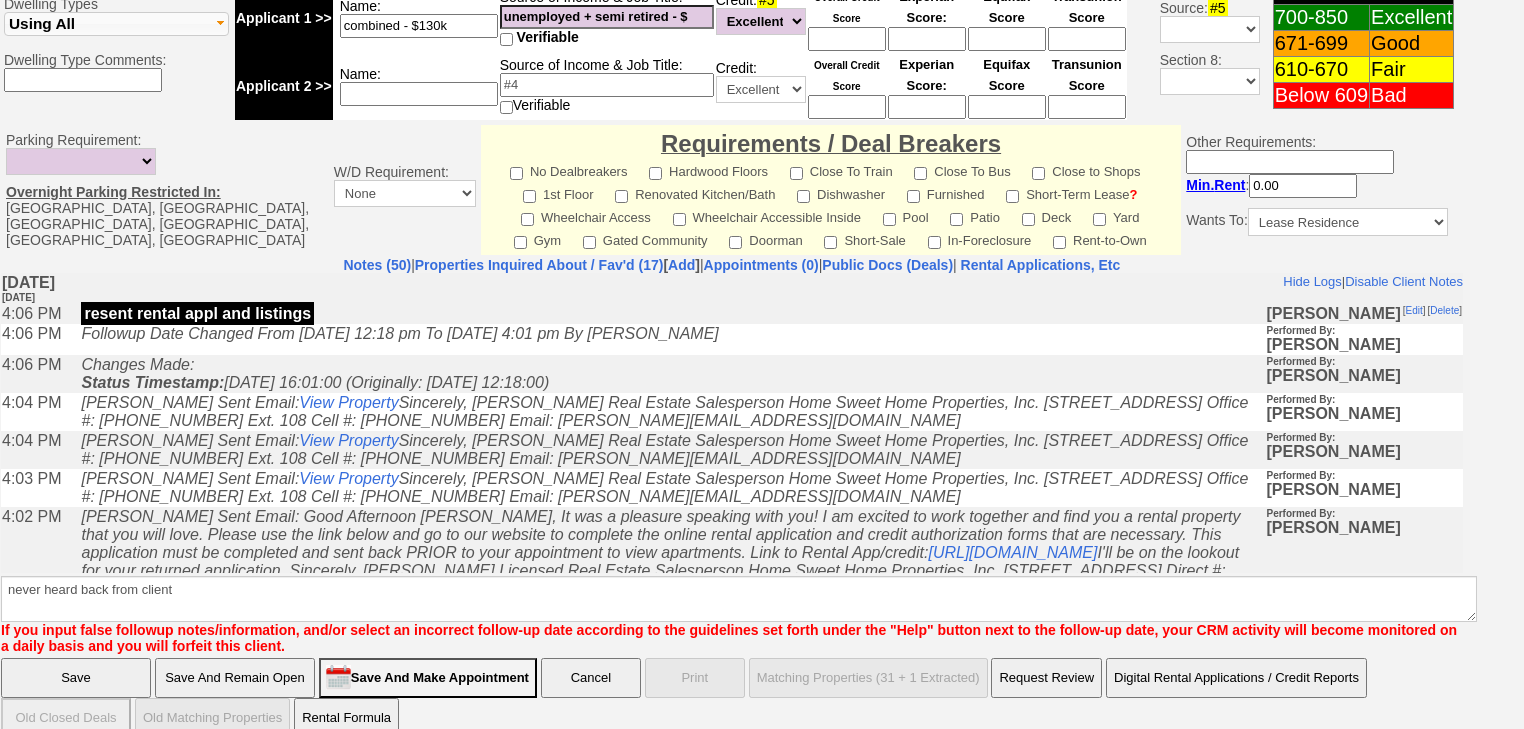 click on "Save" at bounding box center (76, 678) 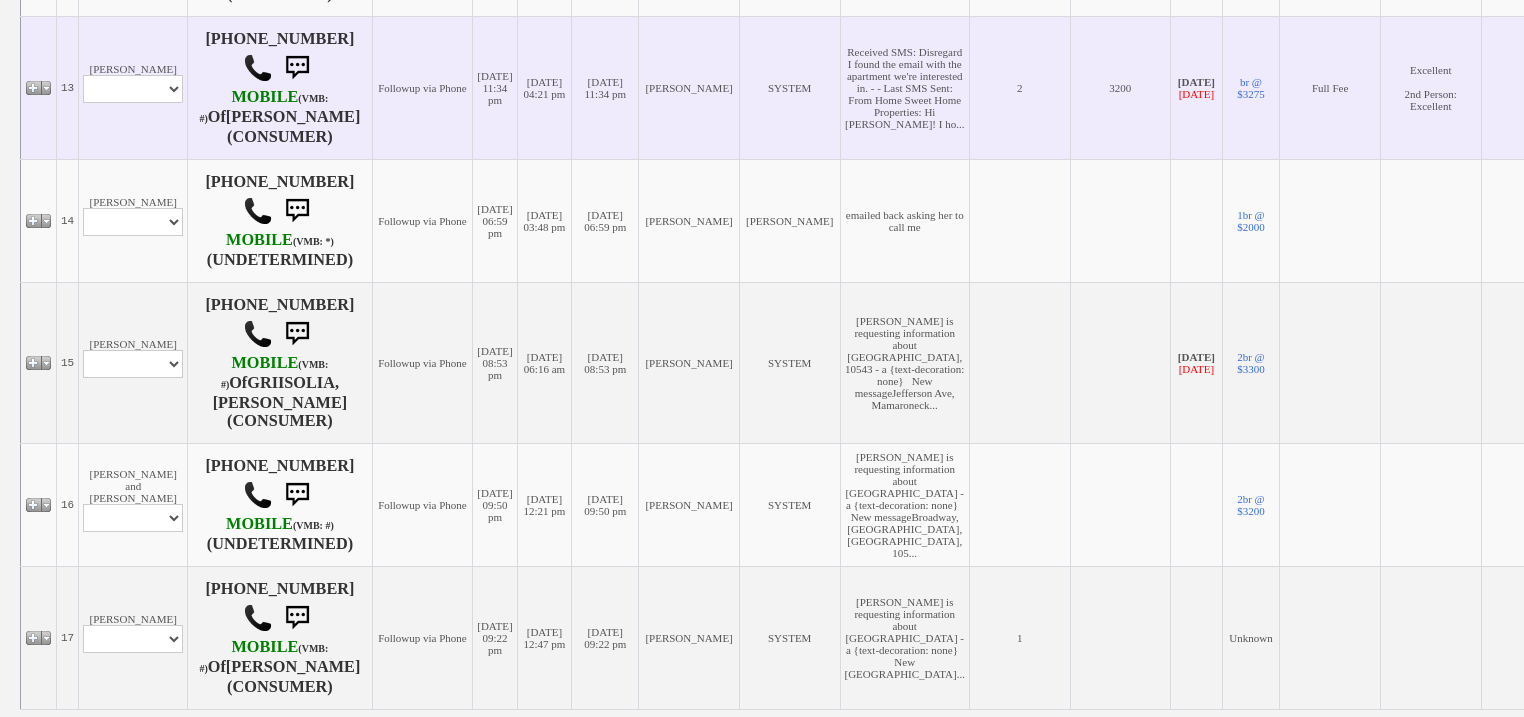 scroll, scrollTop: 1998, scrollLeft: 0, axis: vertical 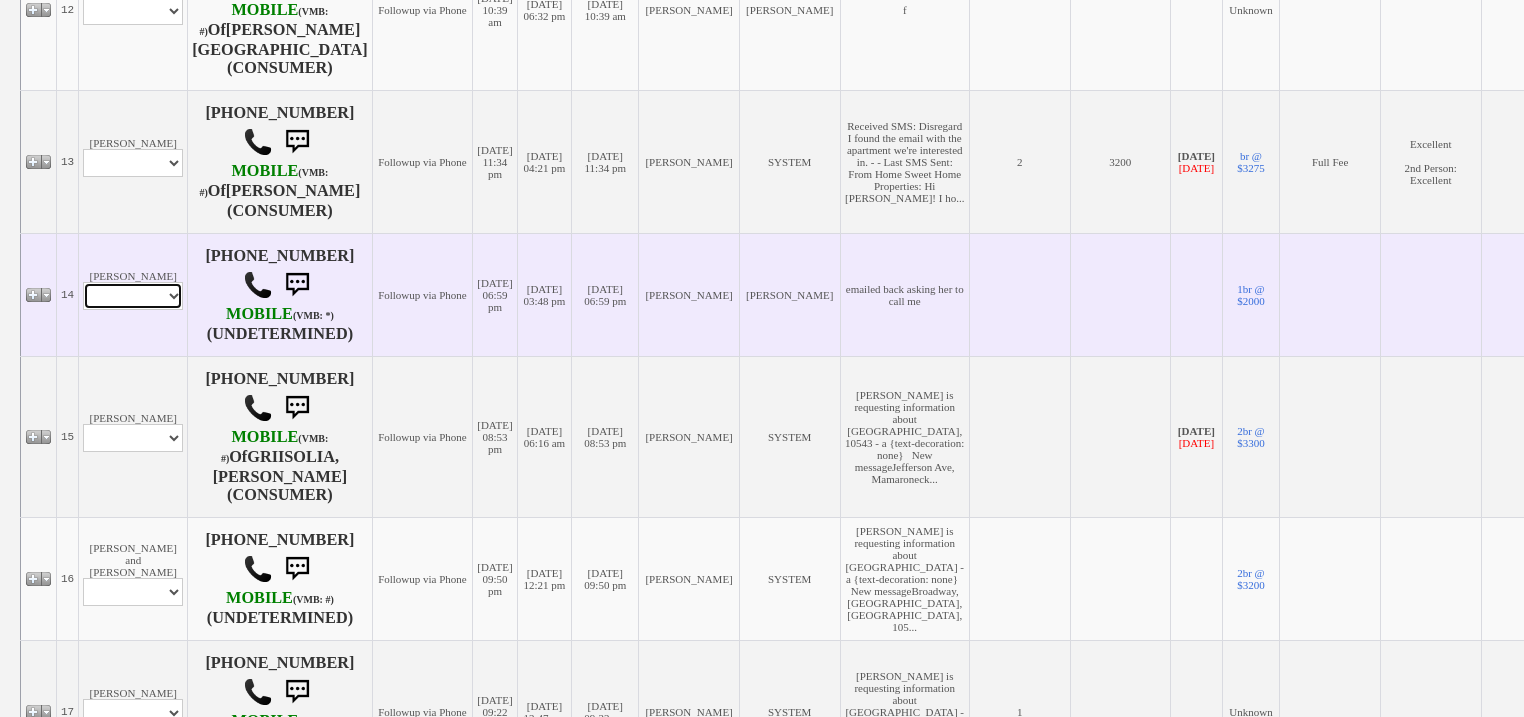 drag, startPoint x: 158, startPoint y: 271, endPoint x: 158, endPoint y: 283, distance: 12 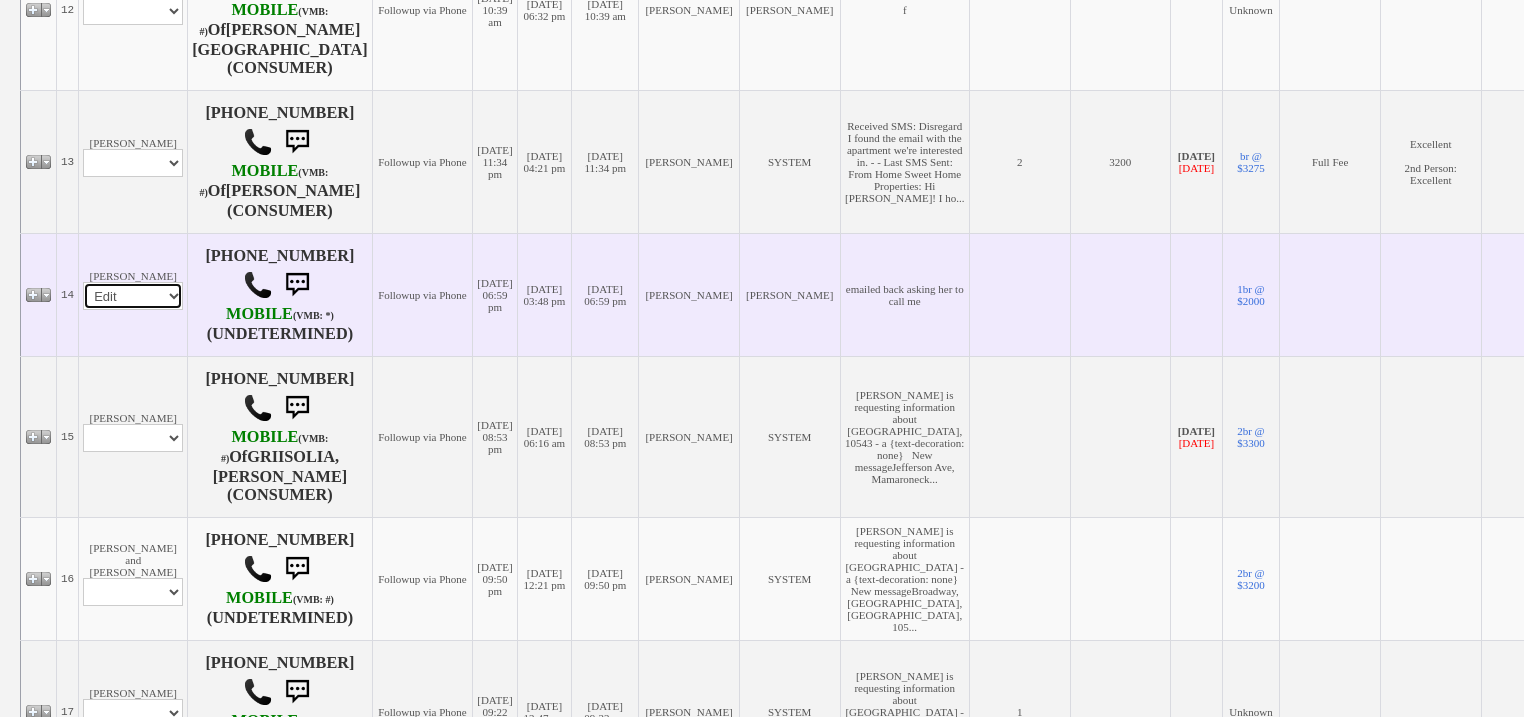 click on "Profile
Edit
Print
Email Externally (Will Not Be Tracked In CRM)
Closed Deals" at bounding box center [133, 296] 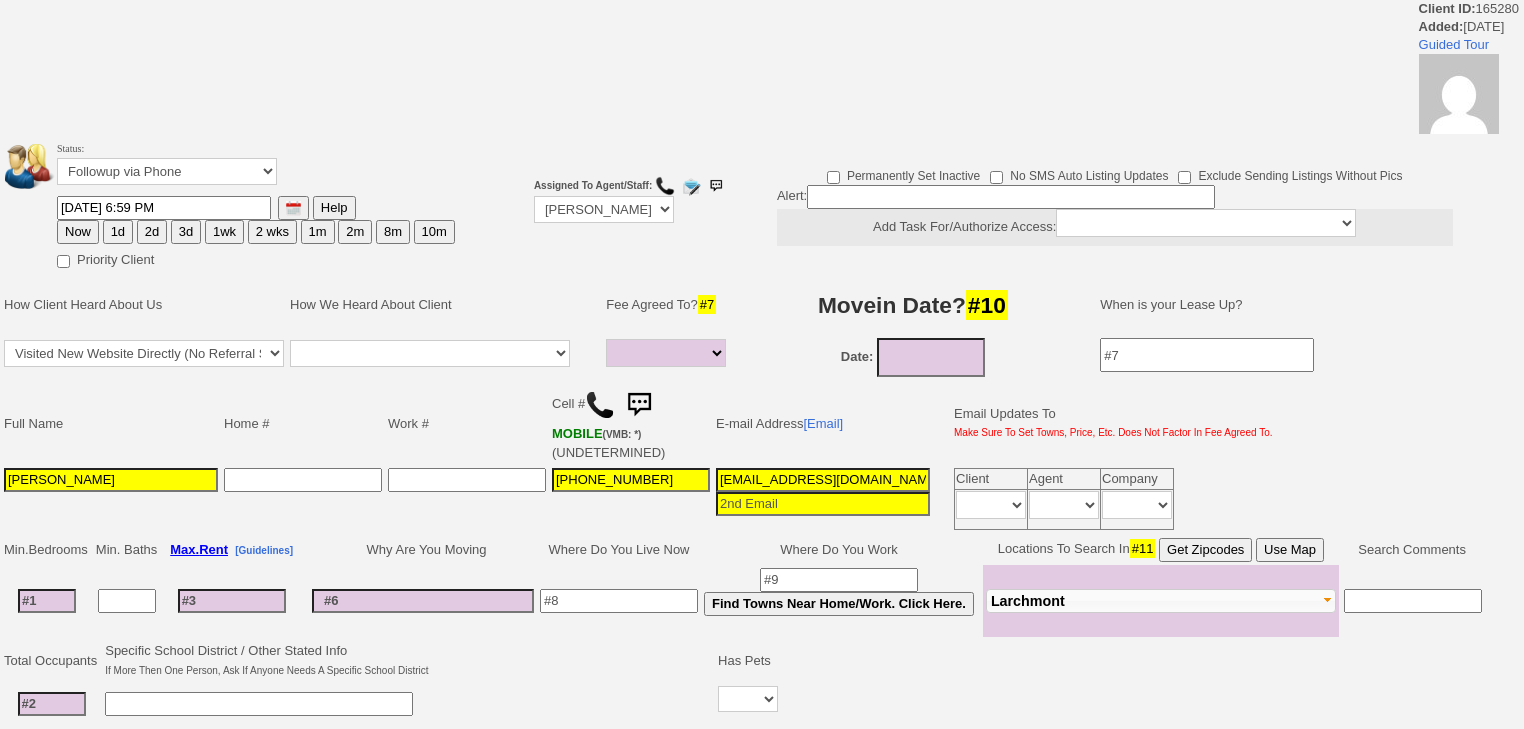 select 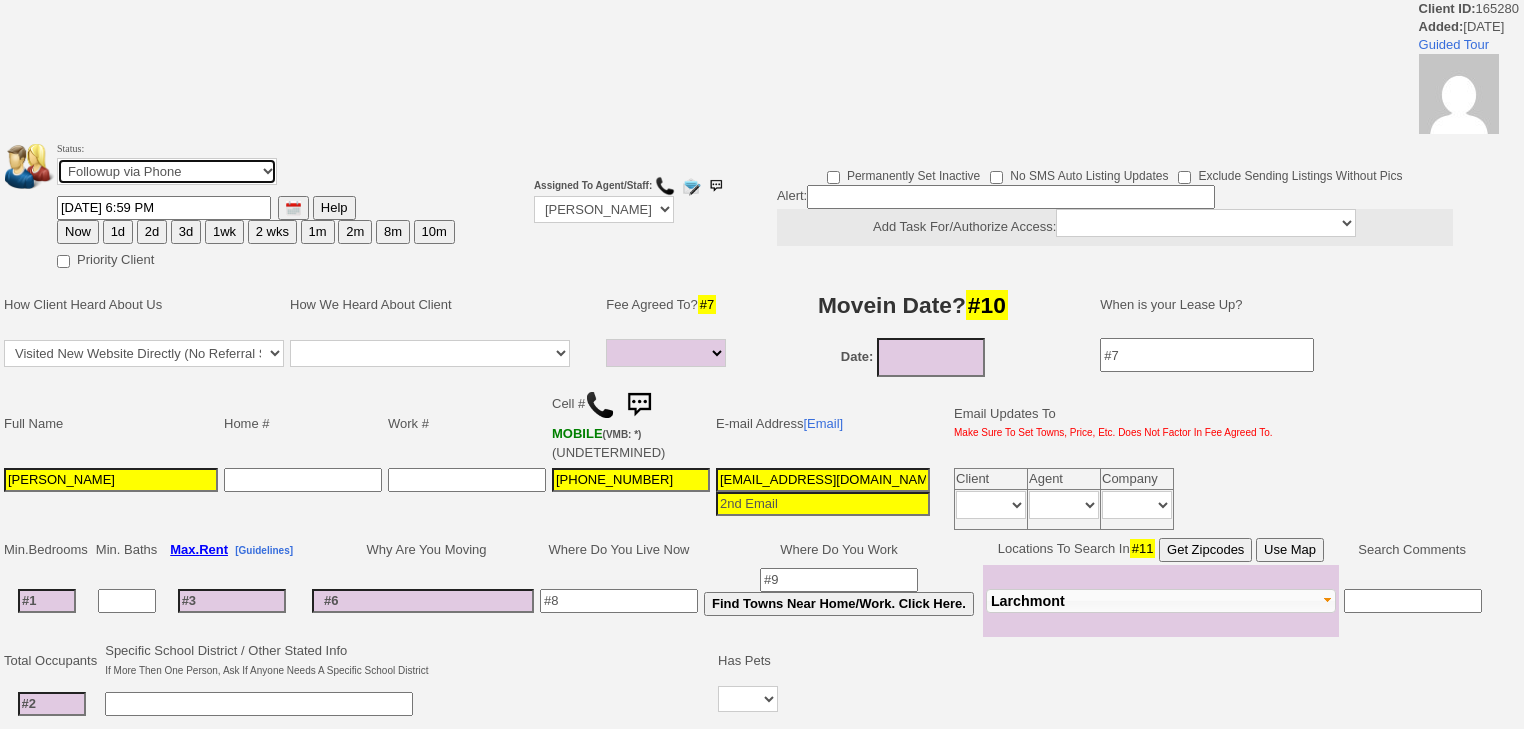 drag, startPoint x: 0, startPoint y: 0, endPoint x: 190, endPoint y: 171, distance: 255.61885 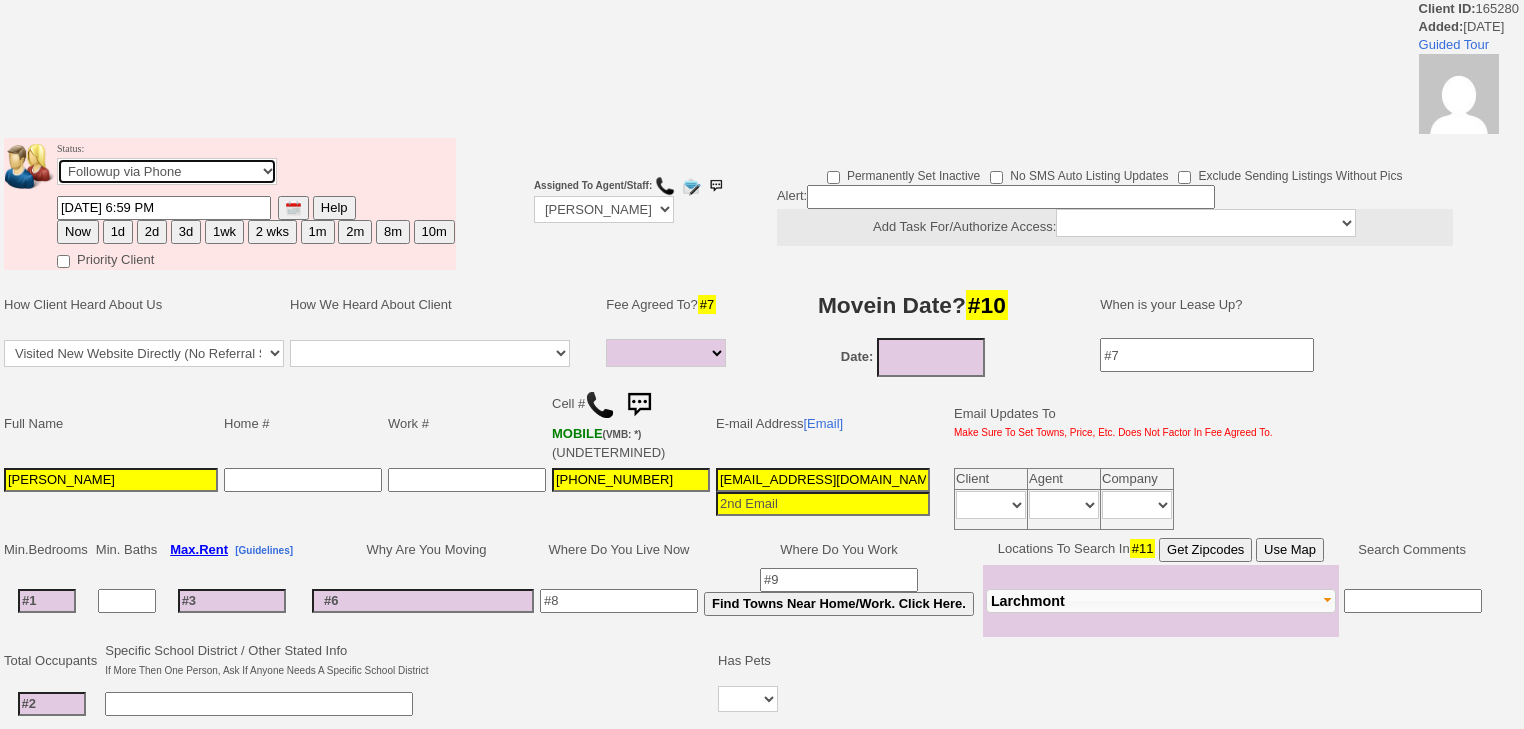 select on "Inactive" 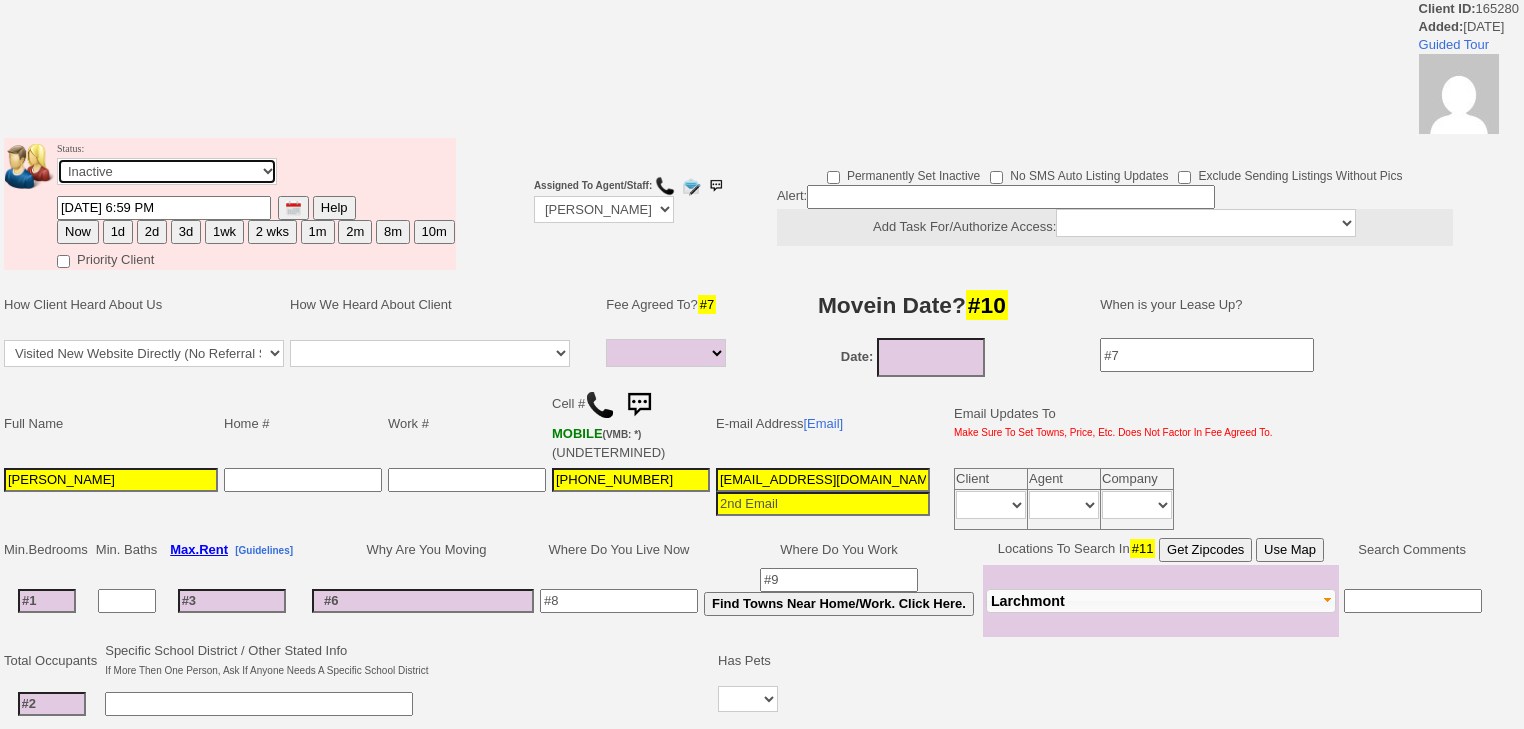 click on "Followup via Phone Followup via Email Followup When Section 8 Property Found Deal Closed - Followup Before Lease Expires Needs Email Address Needs Phone Number From Lead Source HSH is Awaiting Response To Automatic Email Form Incomplete Inactive" at bounding box center [167, 171] 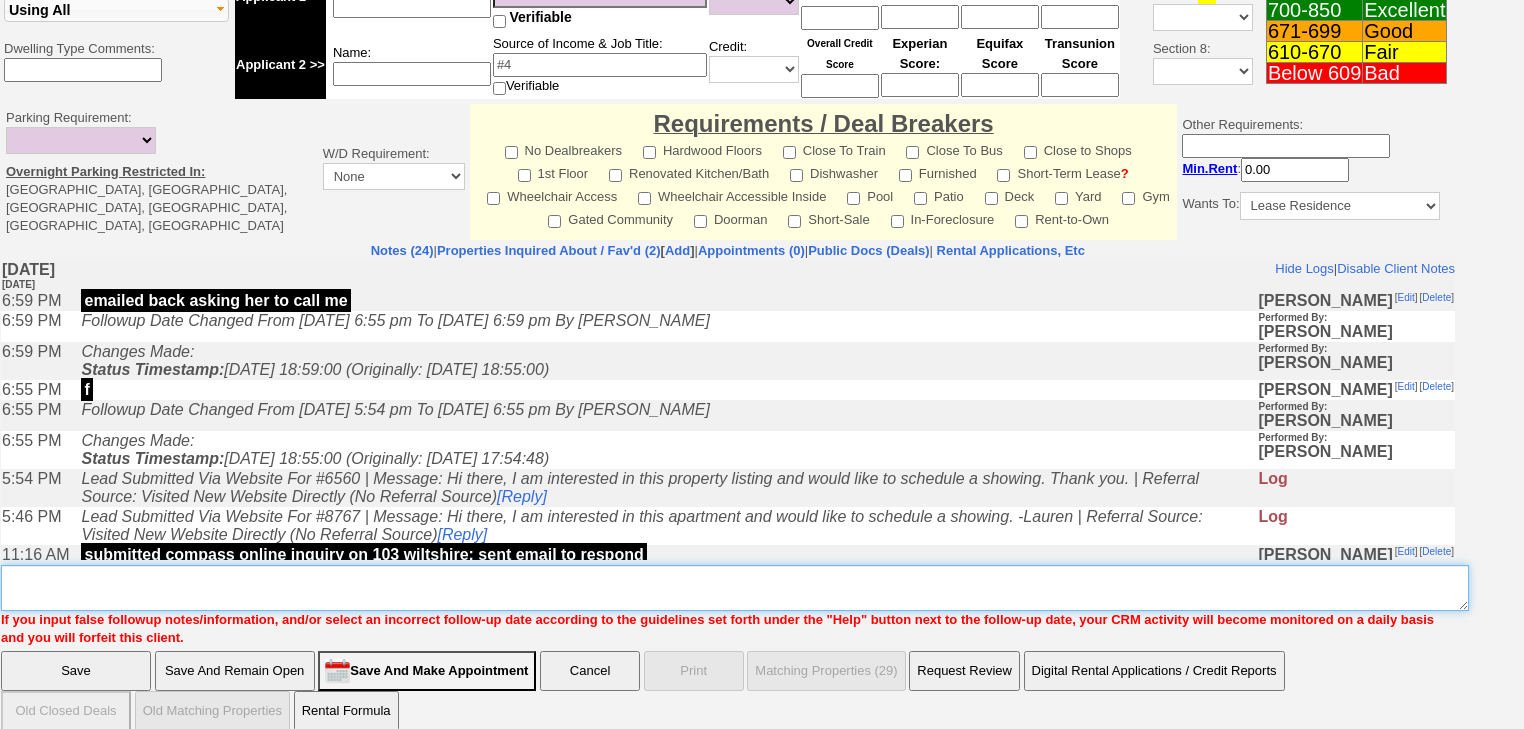 click on "Insert New Note Here" at bounding box center [735, 588] 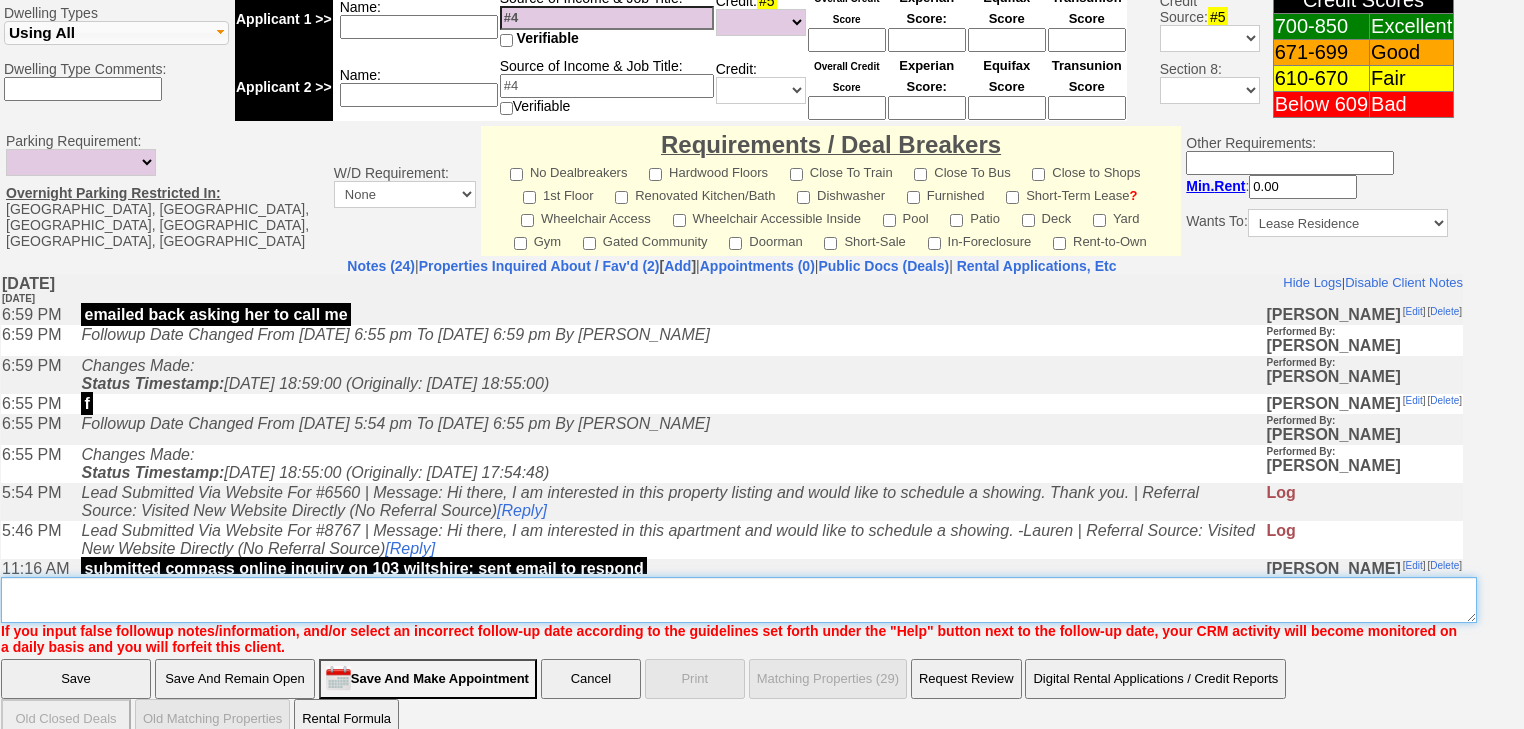 paste on "never heard back from client" 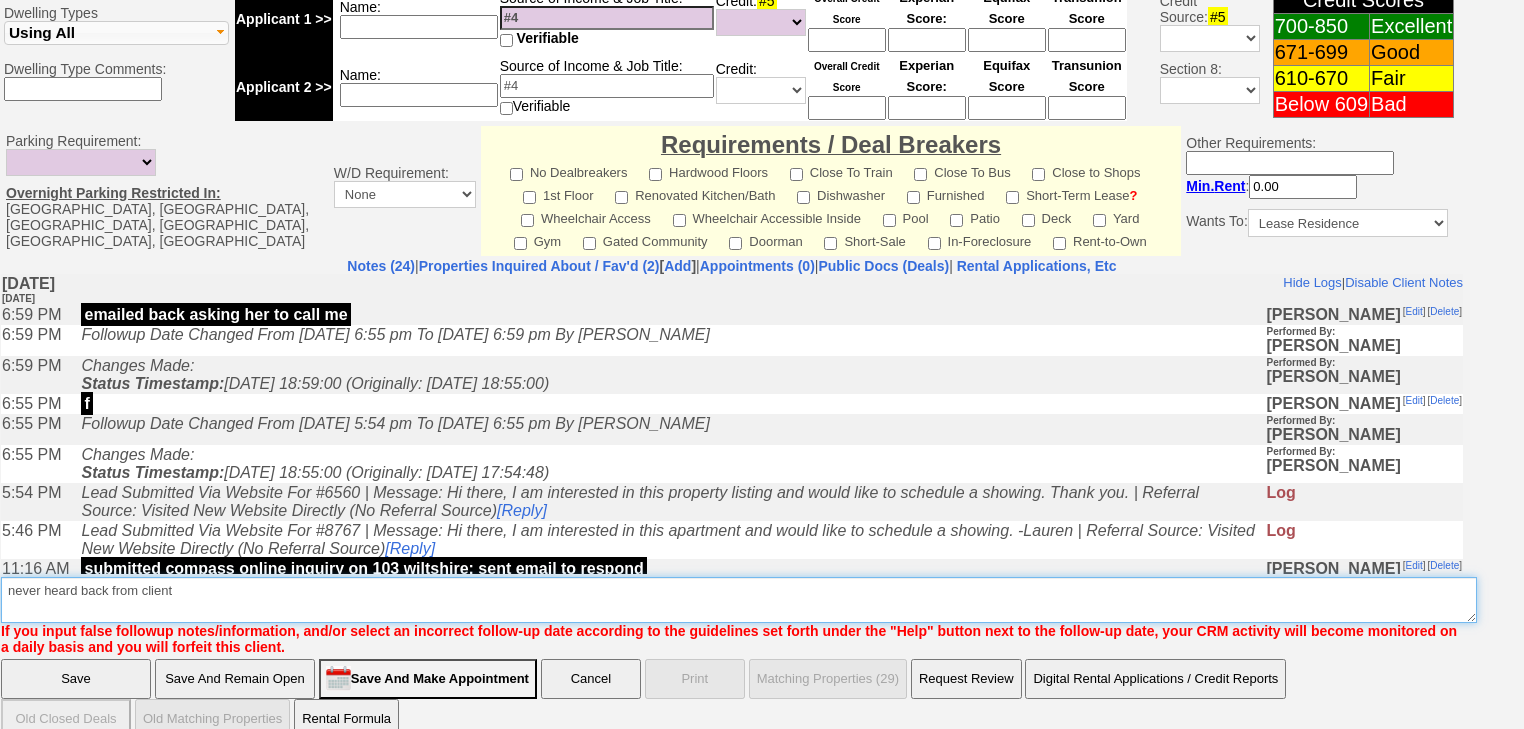 type on "never heard back from client" 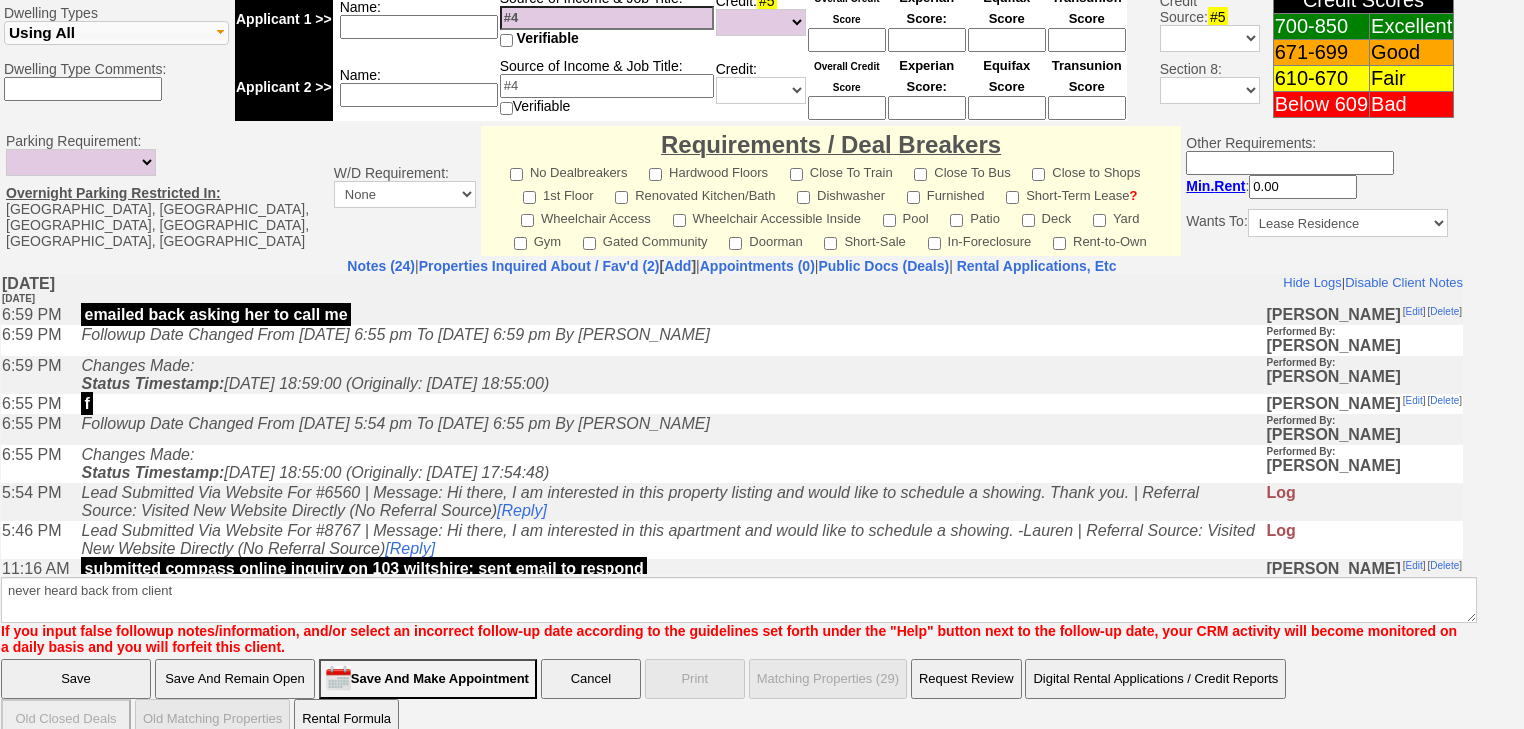 click on "Save" at bounding box center [76, 679] 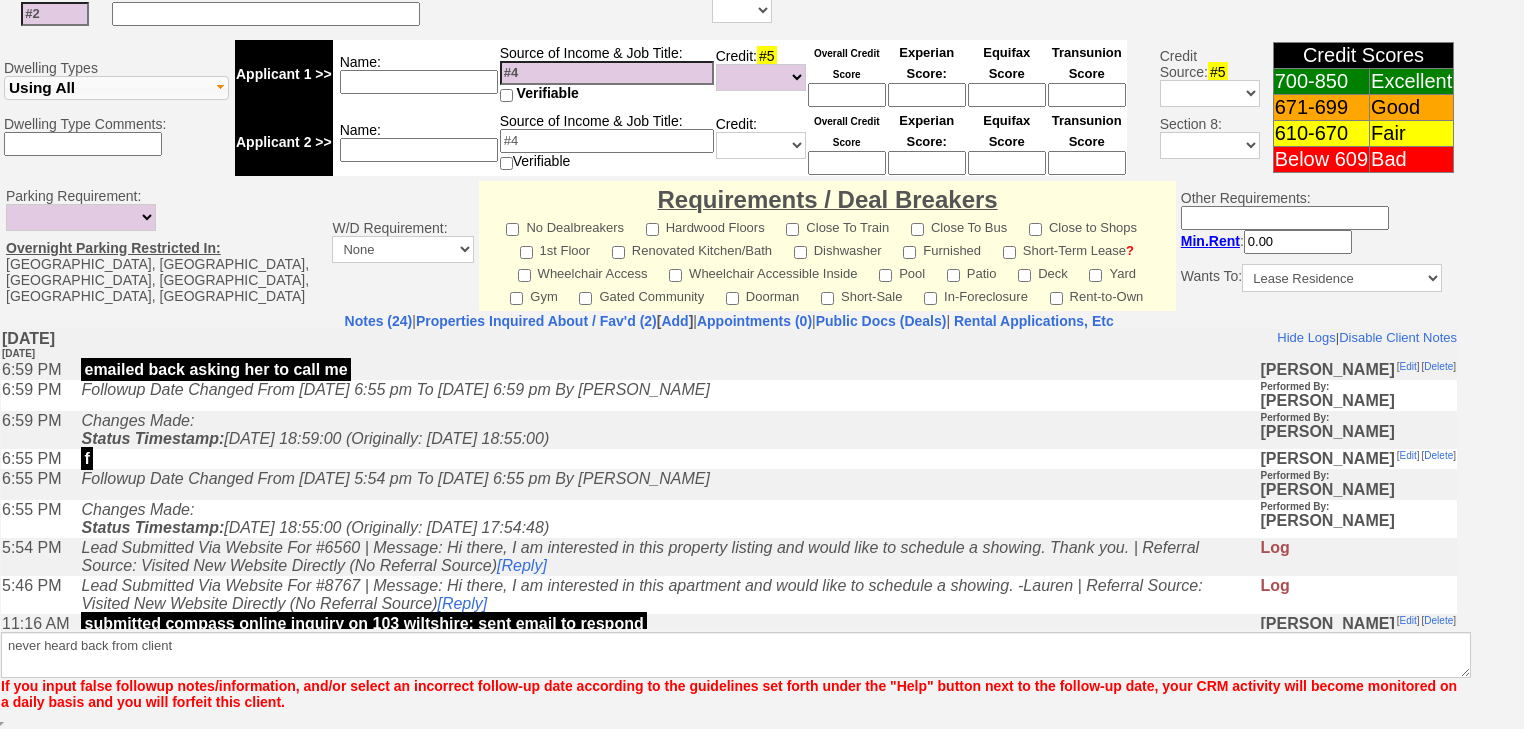 scroll, scrollTop: 736, scrollLeft: 0, axis: vertical 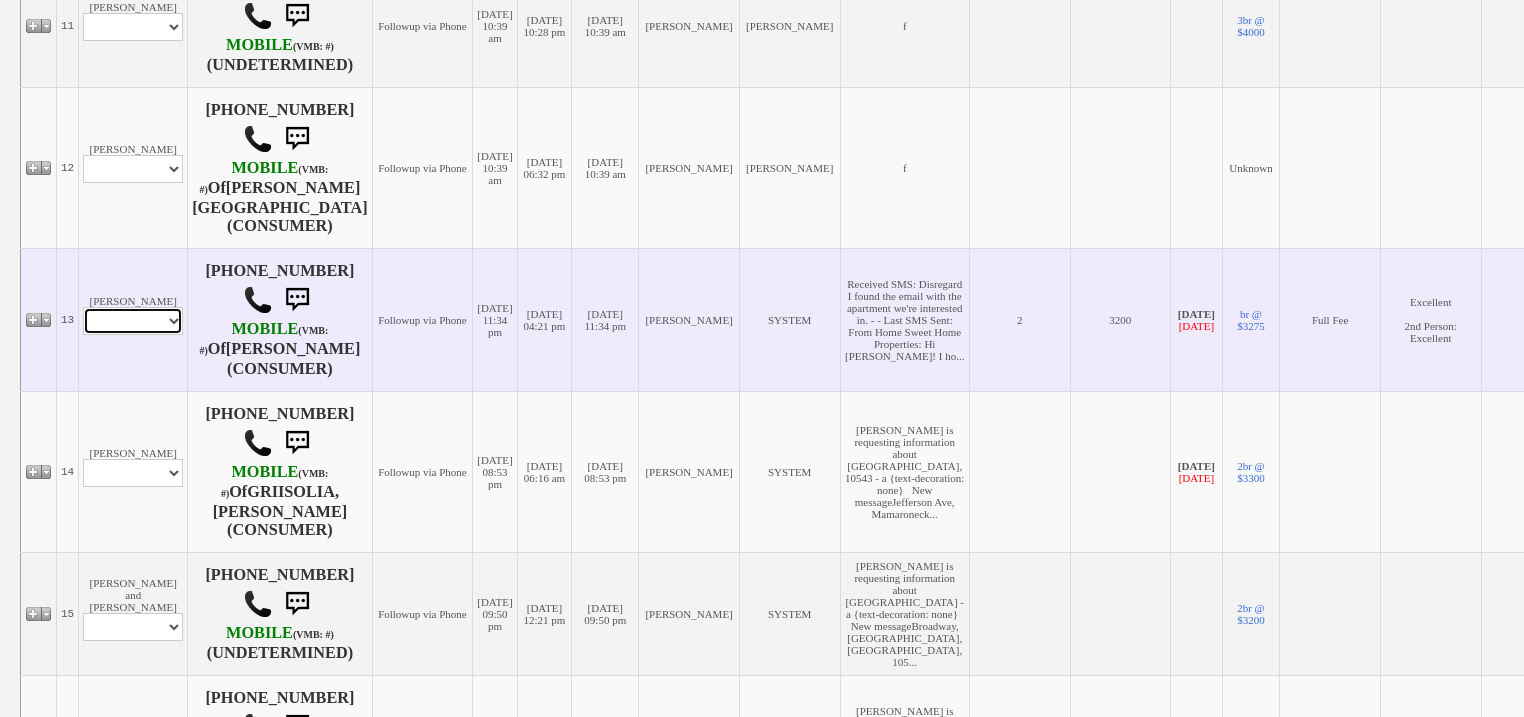 drag, startPoint x: 164, startPoint y: 294, endPoint x: 170, endPoint y: 309, distance: 16.155495 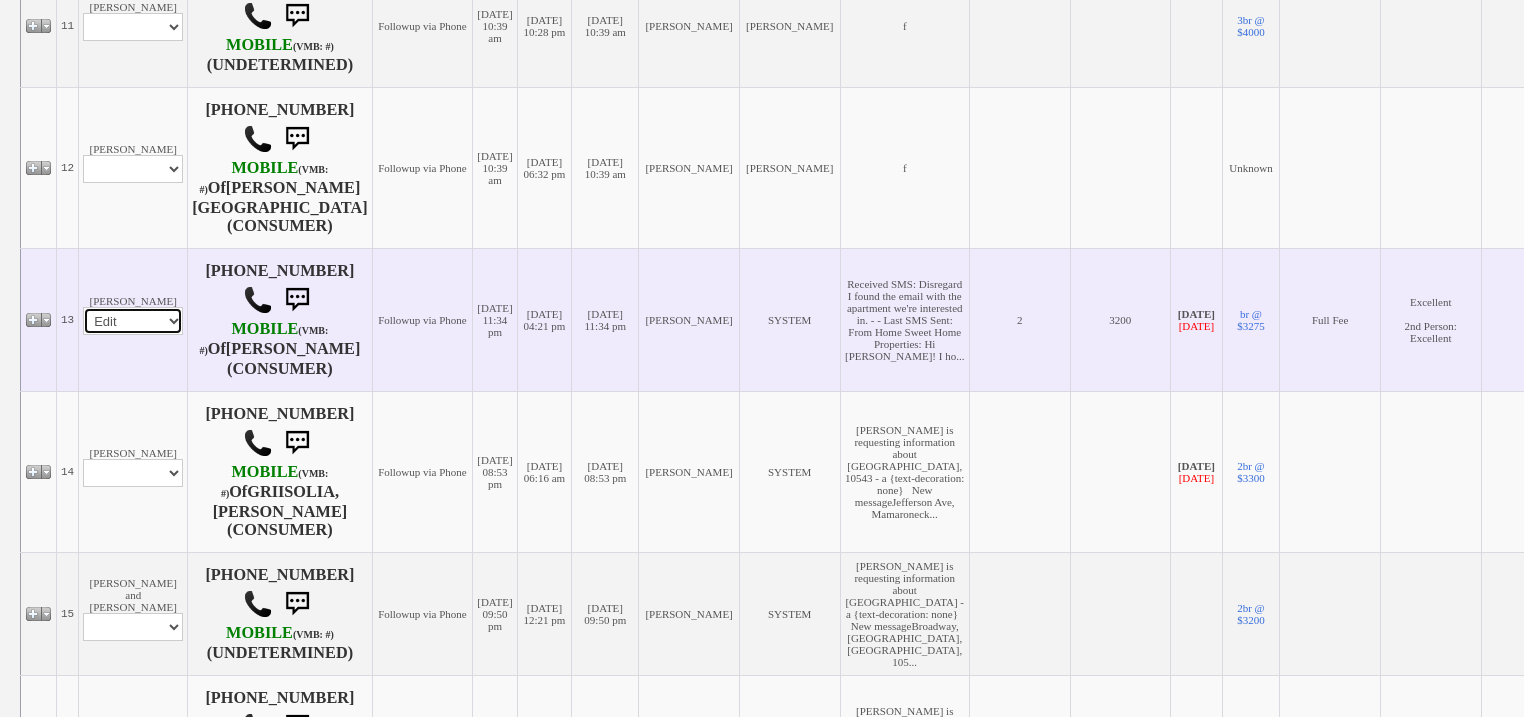 click on "Profile
Edit
Print
Email Externally (Will Not Be Tracked In CRM)
Closed Deals" at bounding box center [133, 321] 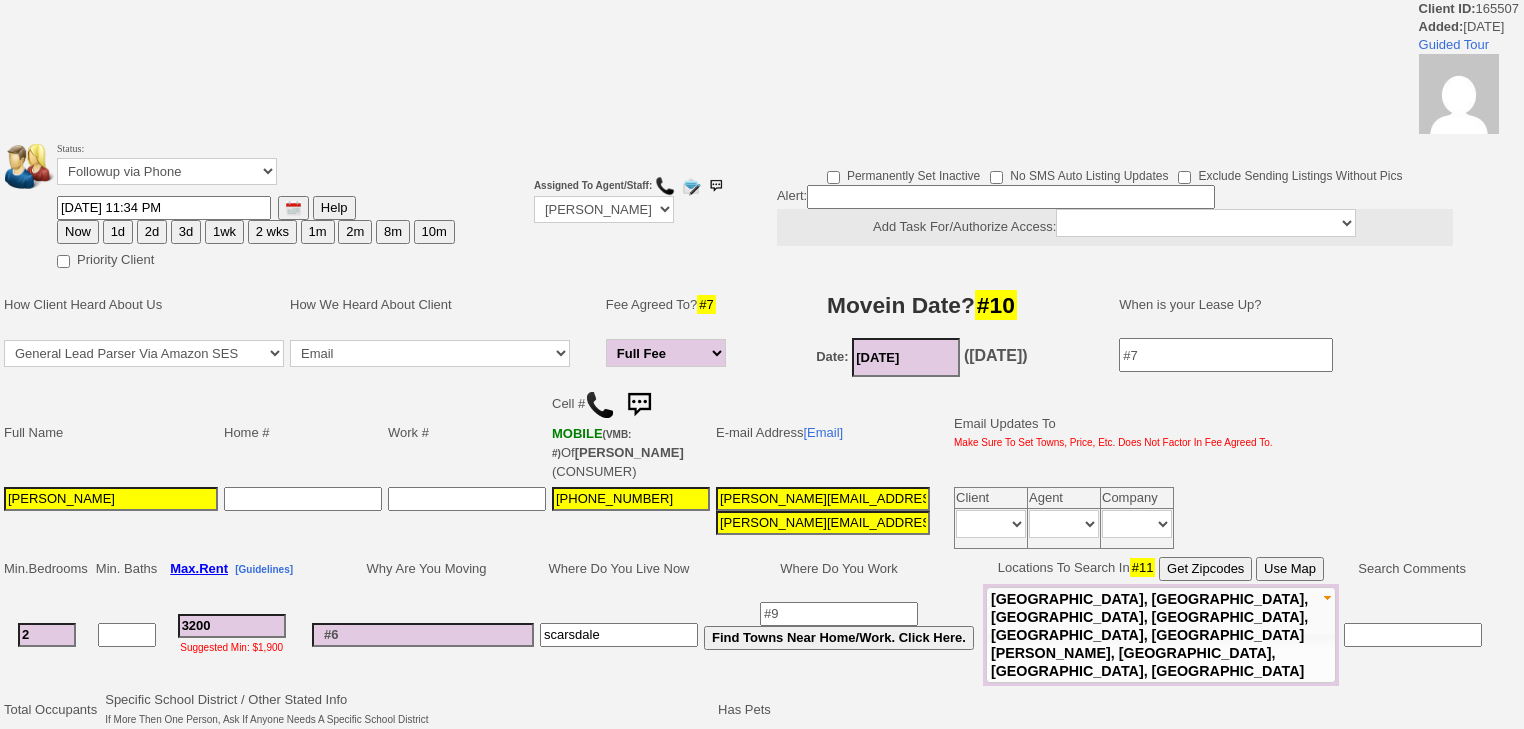 scroll, scrollTop: 0, scrollLeft: 0, axis: both 